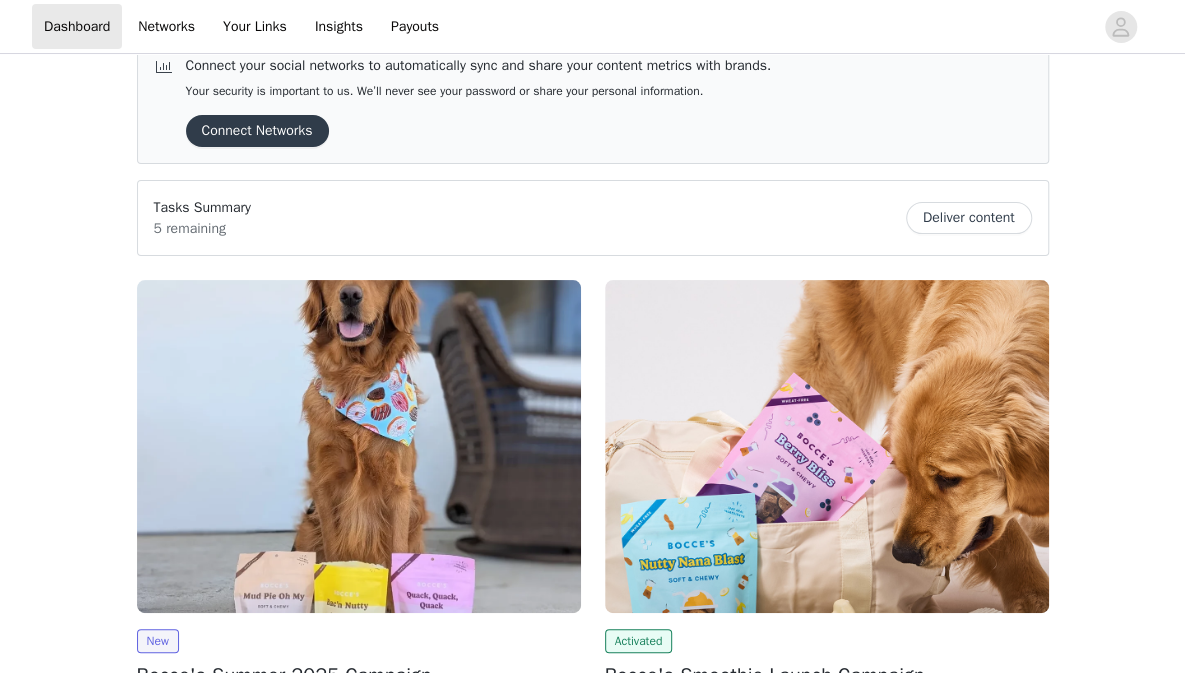 scroll, scrollTop: 0, scrollLeft: 0, axis: both 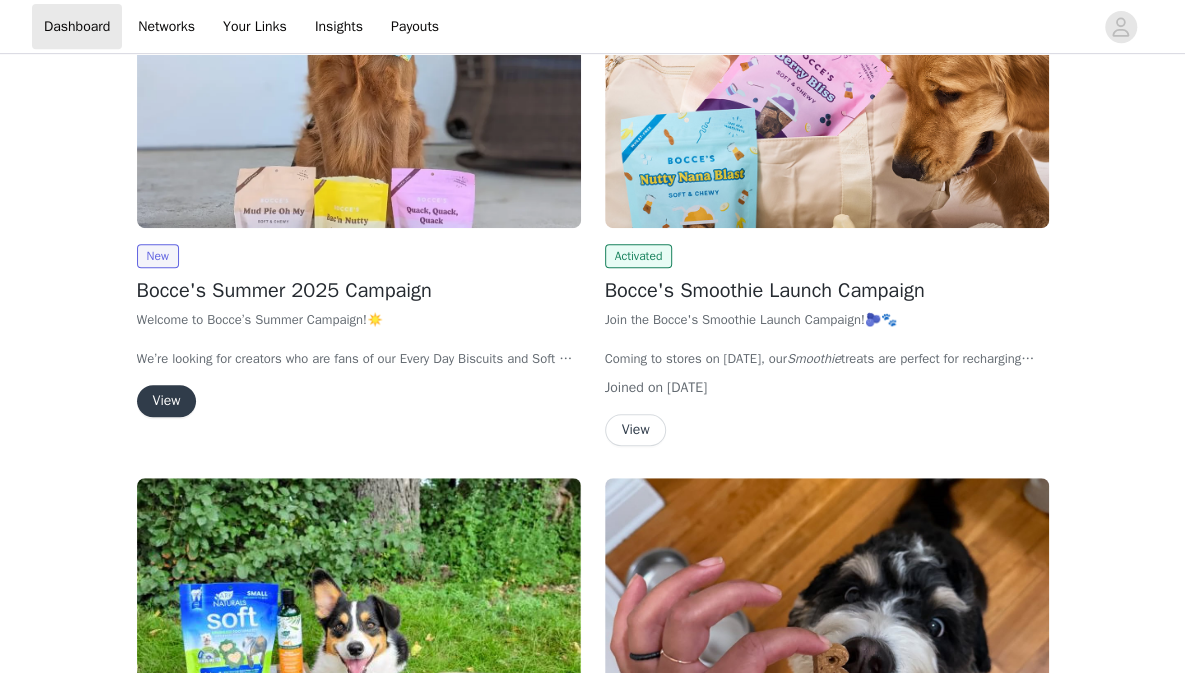 click on "View" at bounding box center (167, 401) 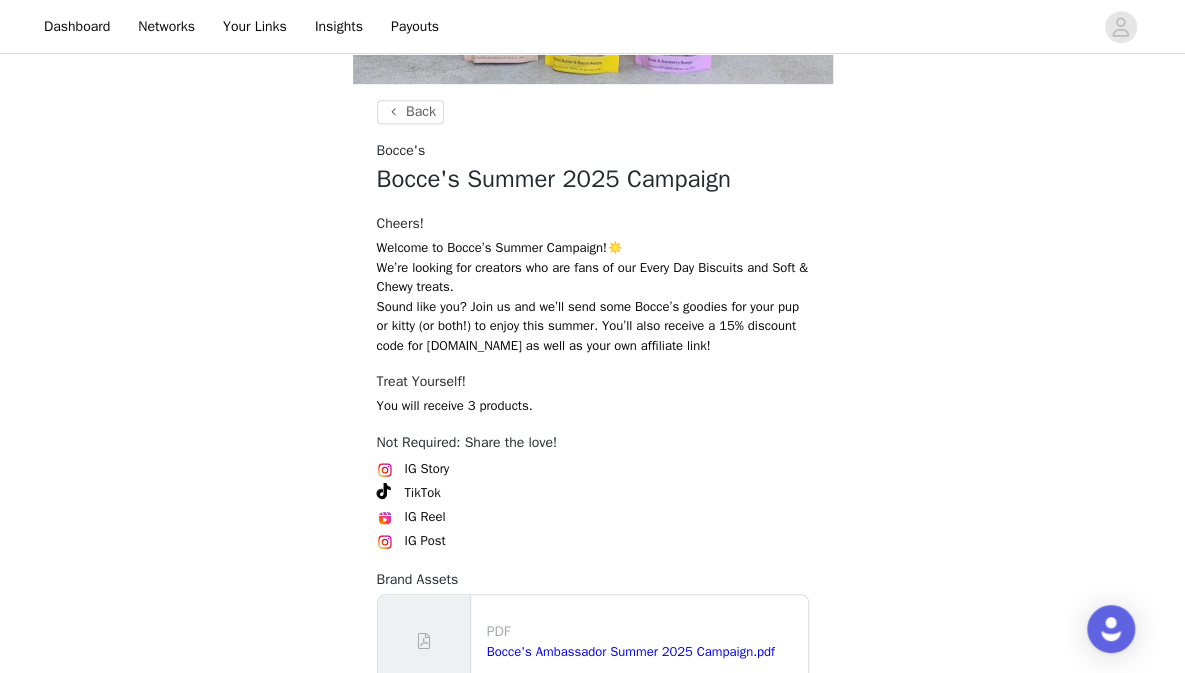 scroll, scrollTop: 502, scrollLeft: 0, axis: vertical 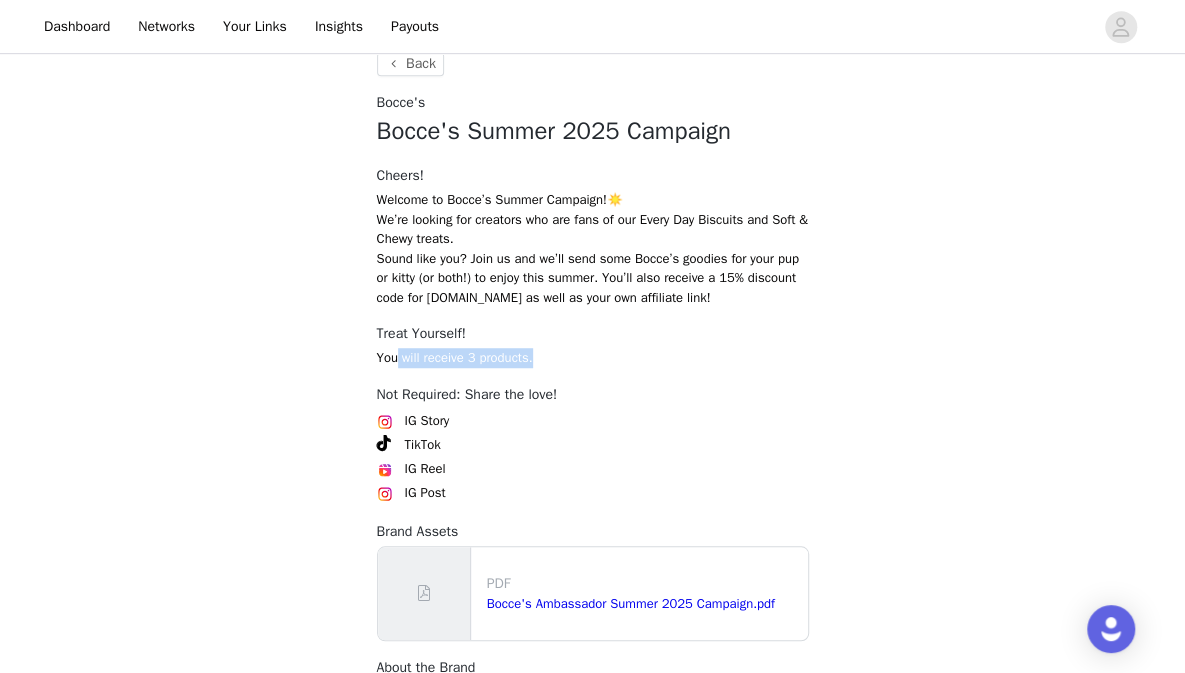 drag, startPoint x: 394, startPoint y: 351, endPoint x: 592, endPoint y: 351, distance: 198 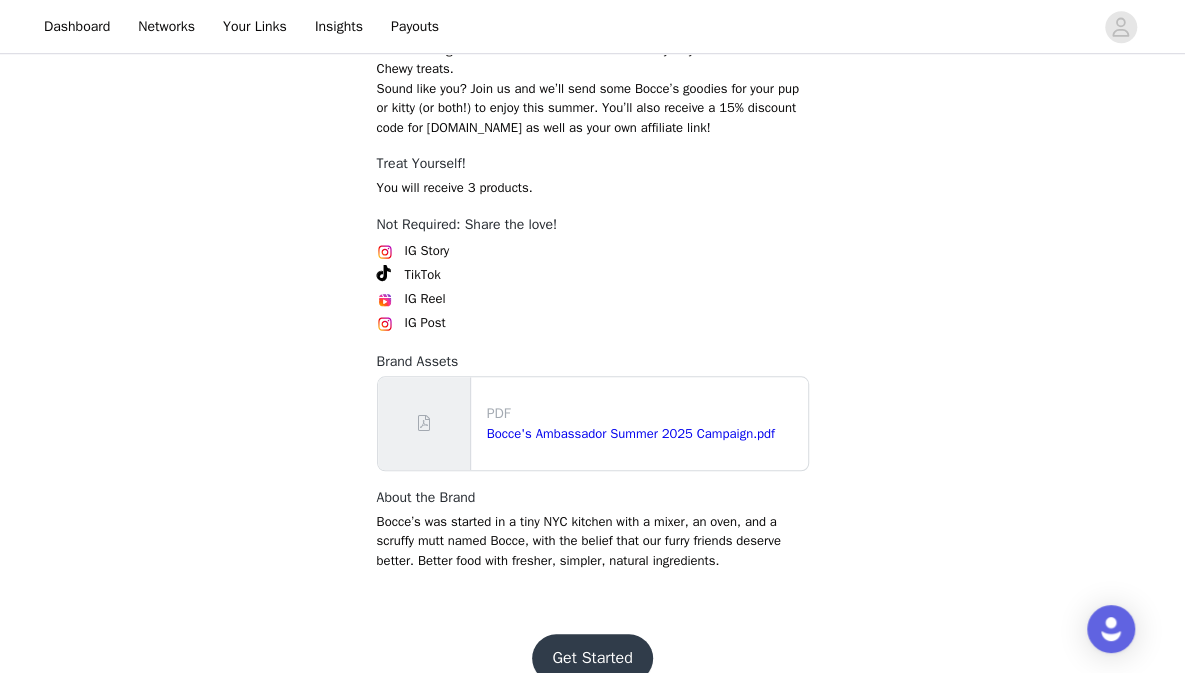 scroll, scrollTop: 704, scrollLeft: 0, axis: vertical 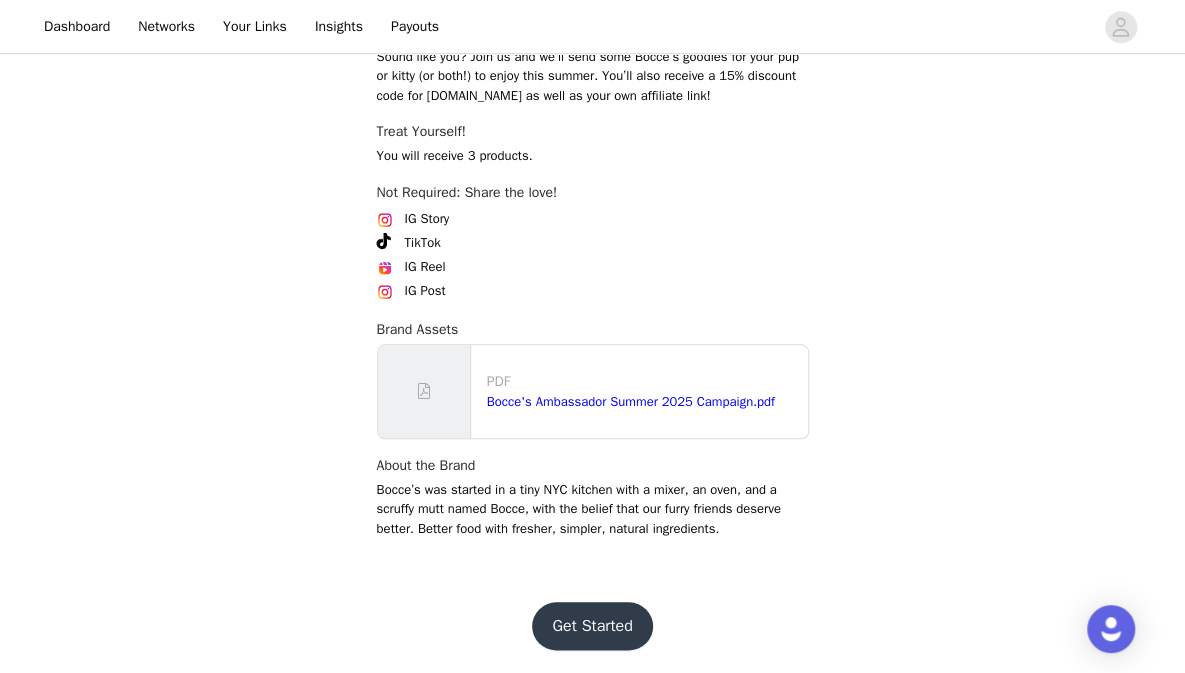 click on "Get Started" at bounding box center (592, 626) 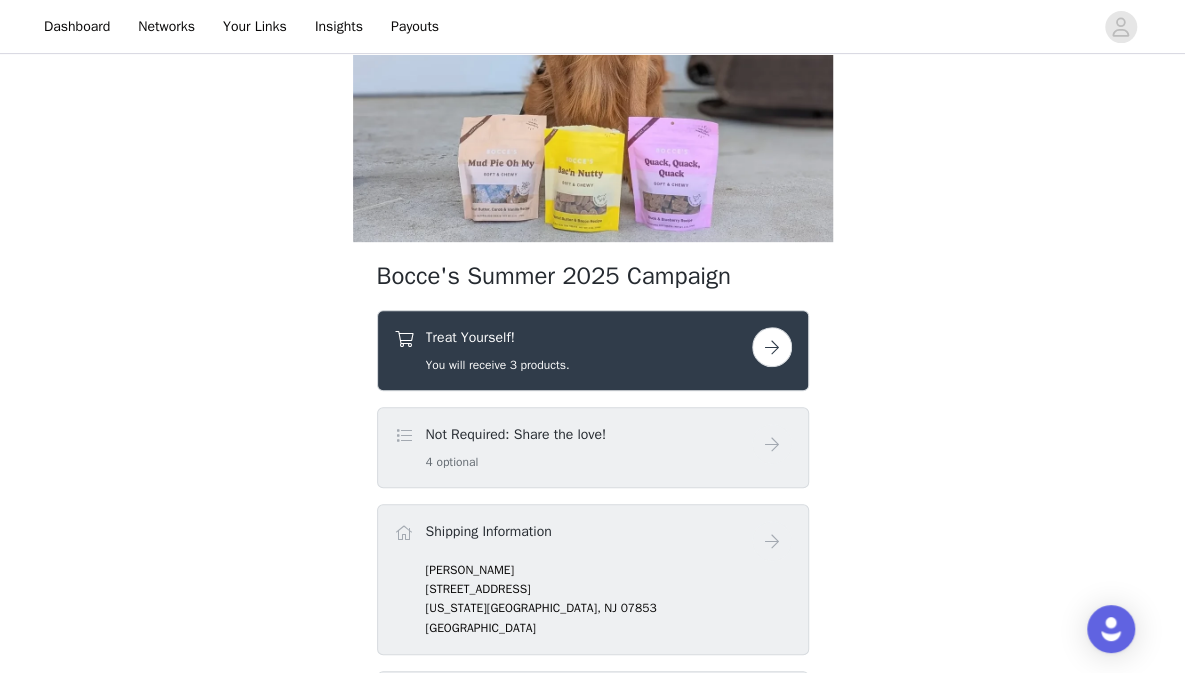 scroll, scrollTop: 292, scrollLeft: 0, axis: vertical 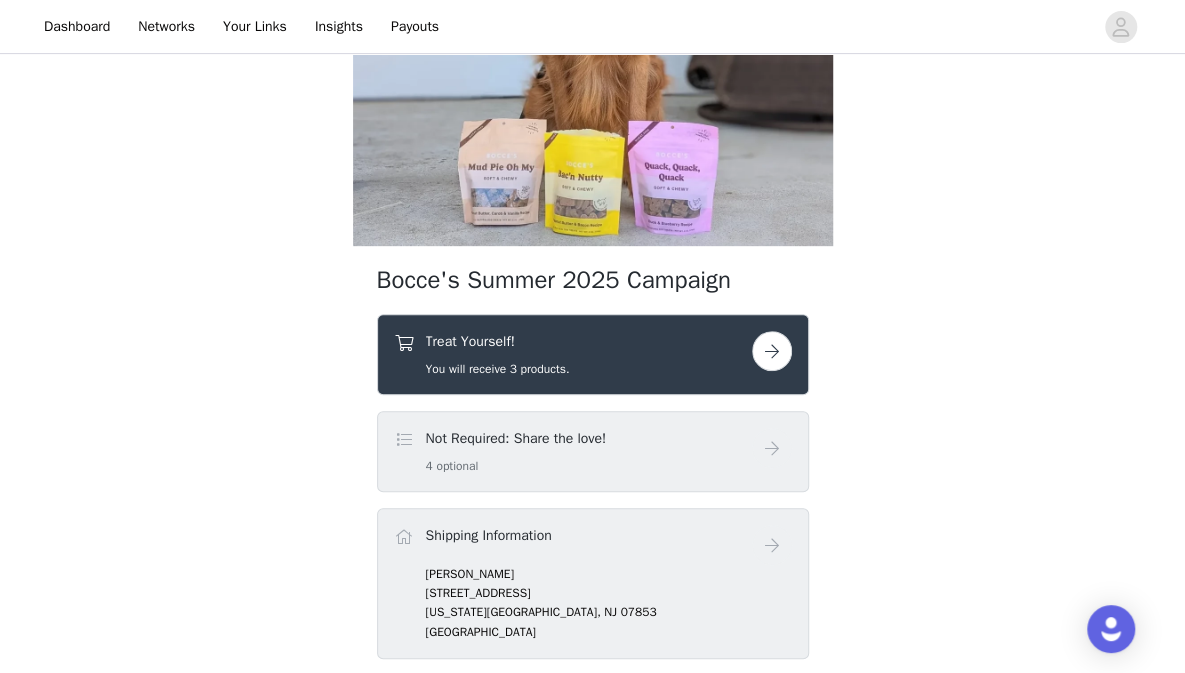 click at bounding box center [772, 351] 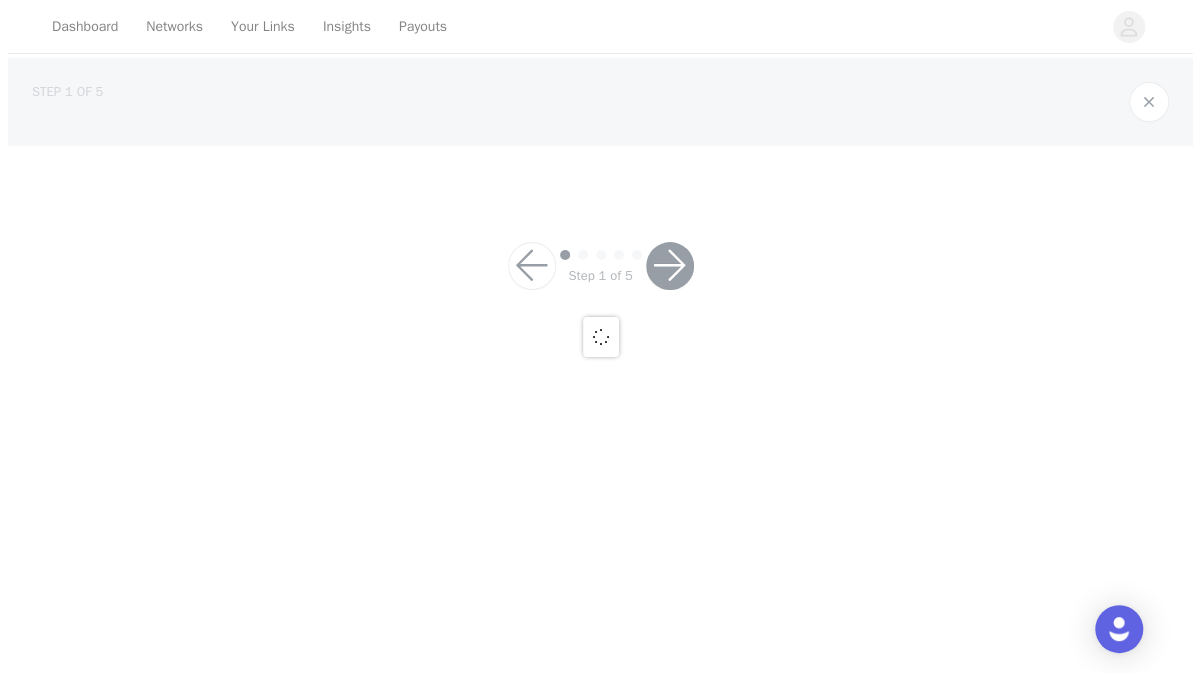 scroll, scrollTop: 0, scrollLeft: 0, axis: both 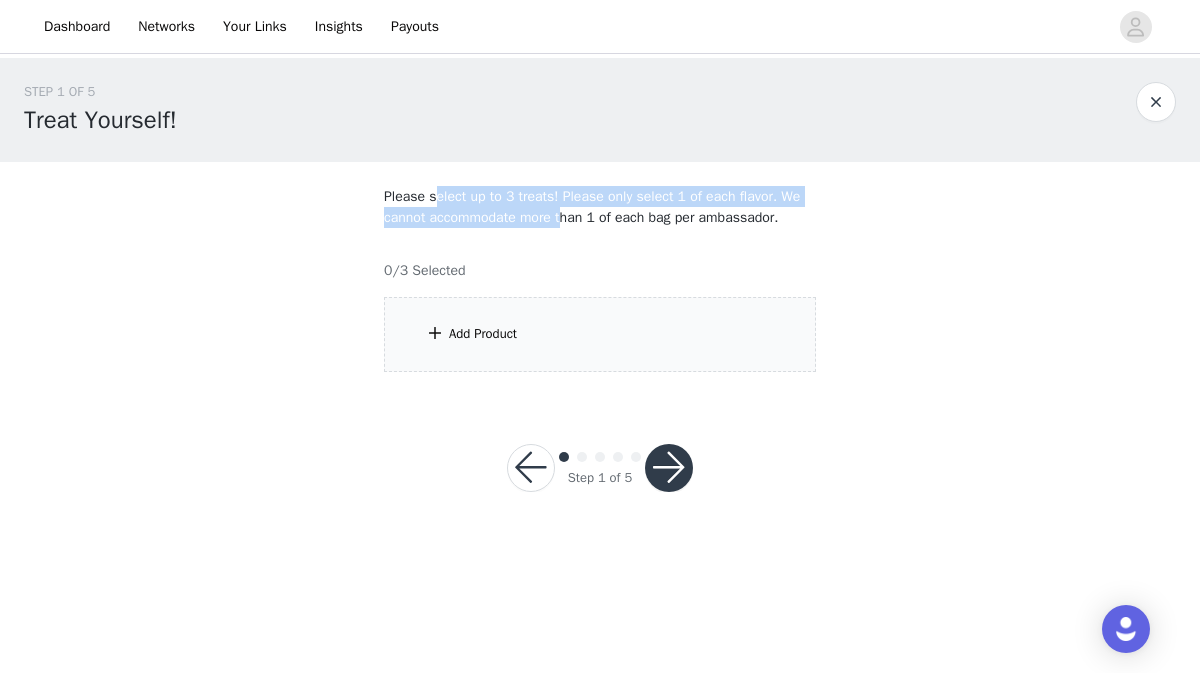 drag, startPoint x: 430, startPoint y: 197, endPoint x: 566, endPoint y: 212, distance: 136.8247 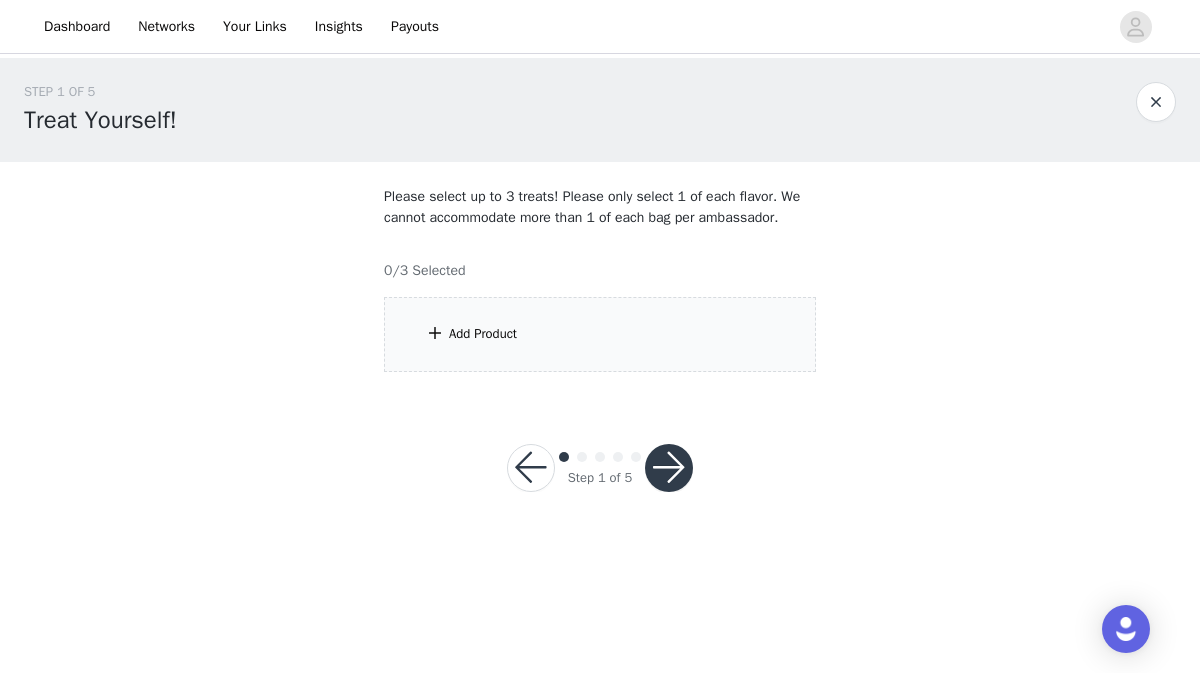 click on "Add Product" at bounding box center (600, 334) 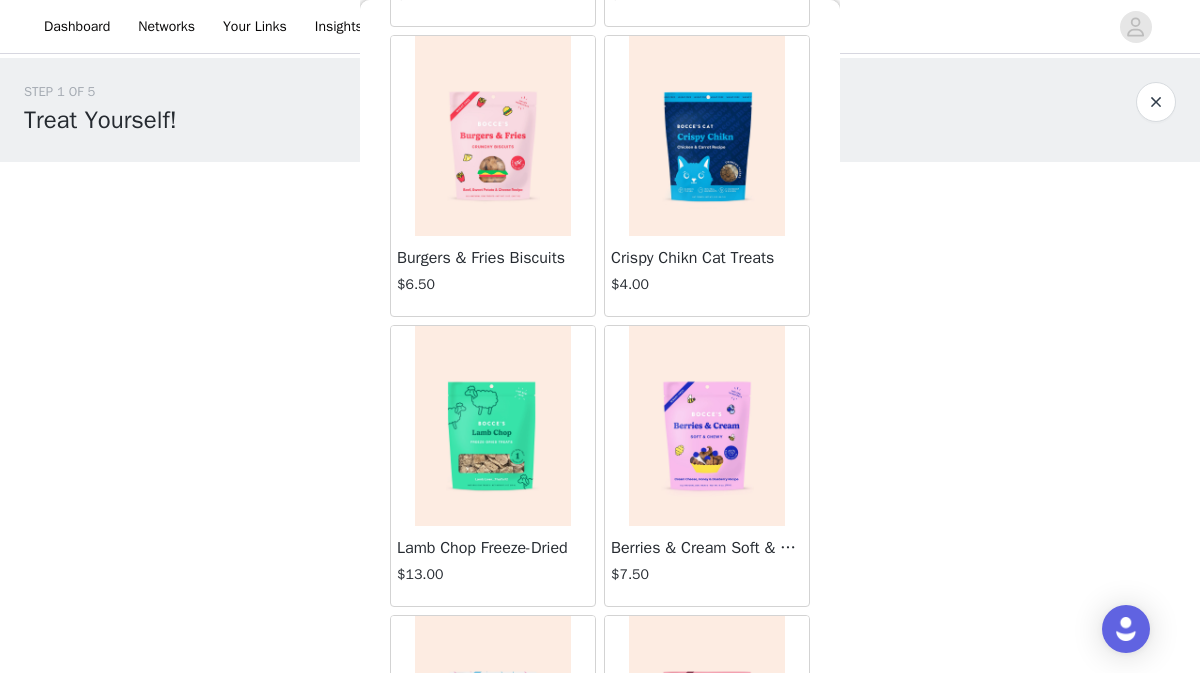 scroll, scrollTop: 1199, scrollLeft: 0, axis: vertical 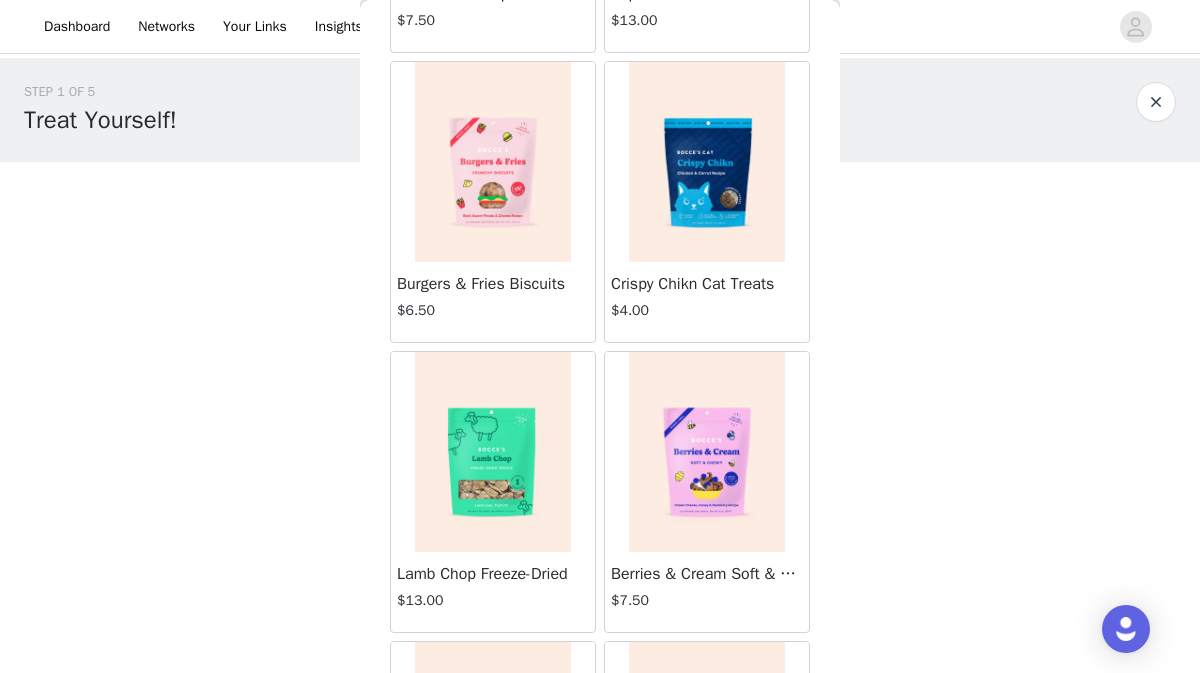 click at bounding box center (493, 452) 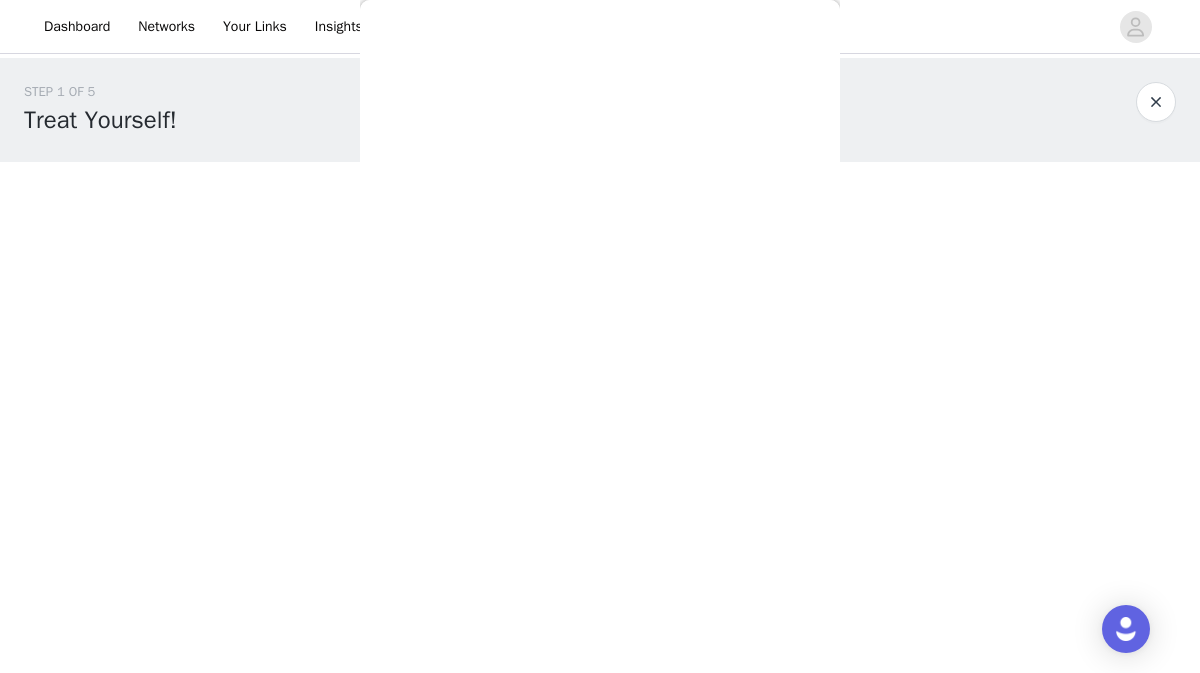 scroll, scrollTop: 178, scrollLeft: 0, axis: vertical 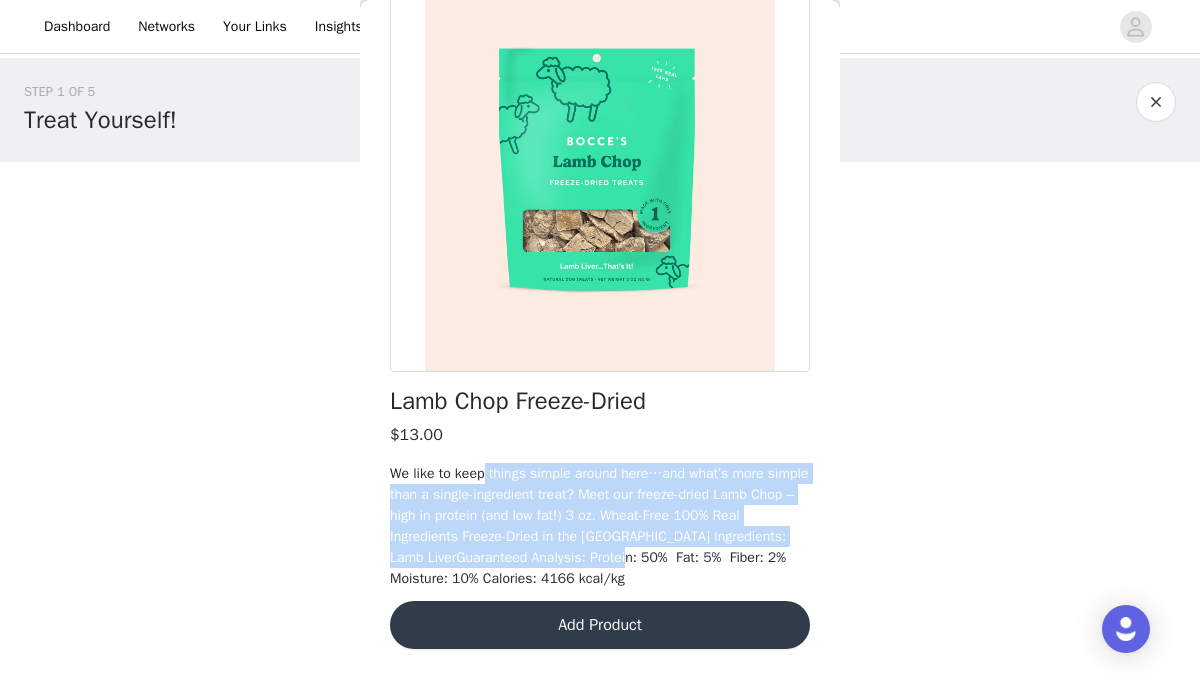 drag, startPoint x: 483, startPoint y: 482, endPoint x: 672, endPoint y: 559, distance: 204.08331 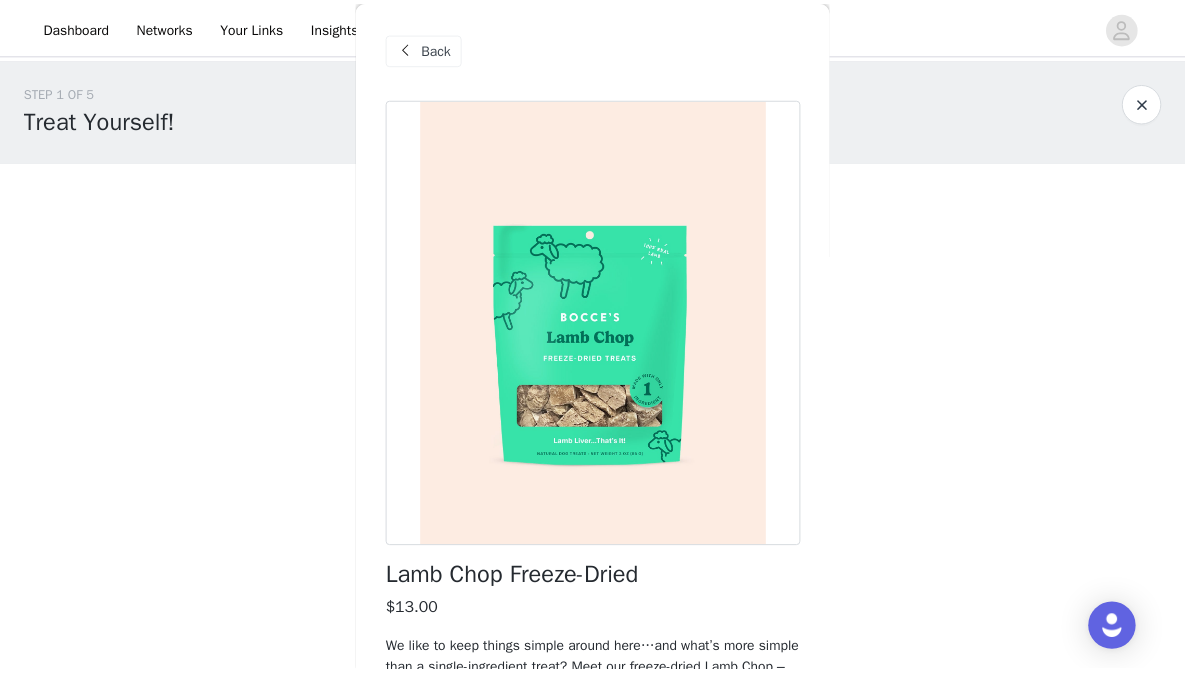 scroll, scrollTop: 178, scrollLeft: 0, axis: vertical 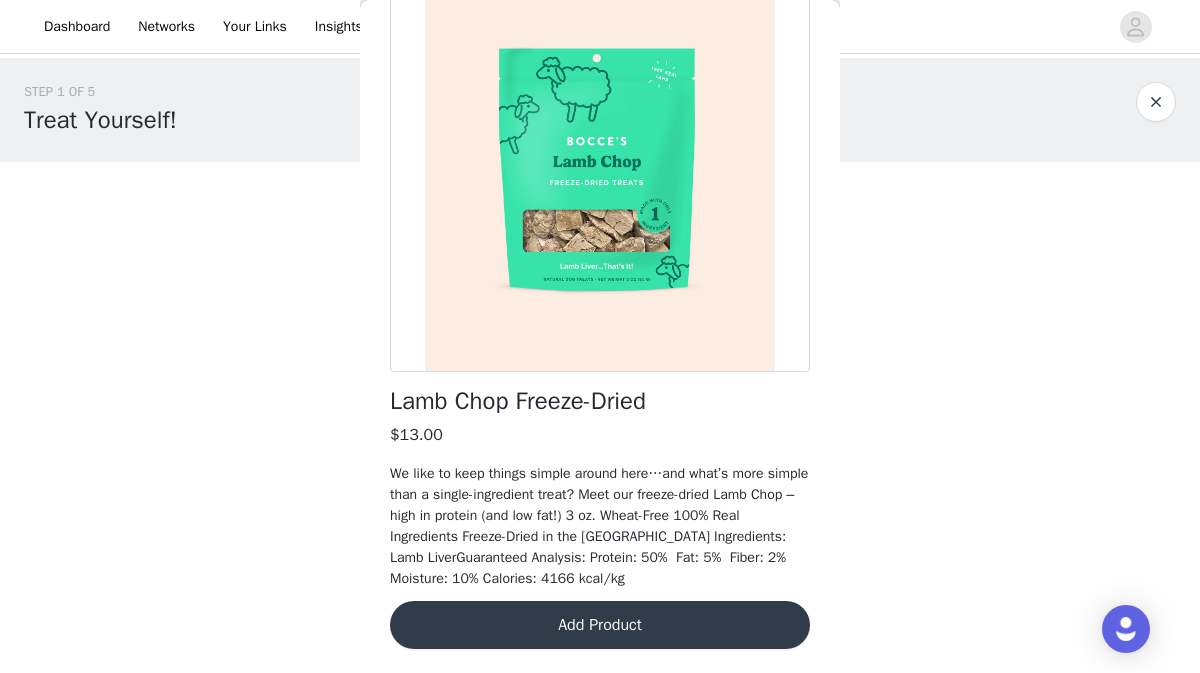 click on "Add Product" at bounding box center (600, 625) 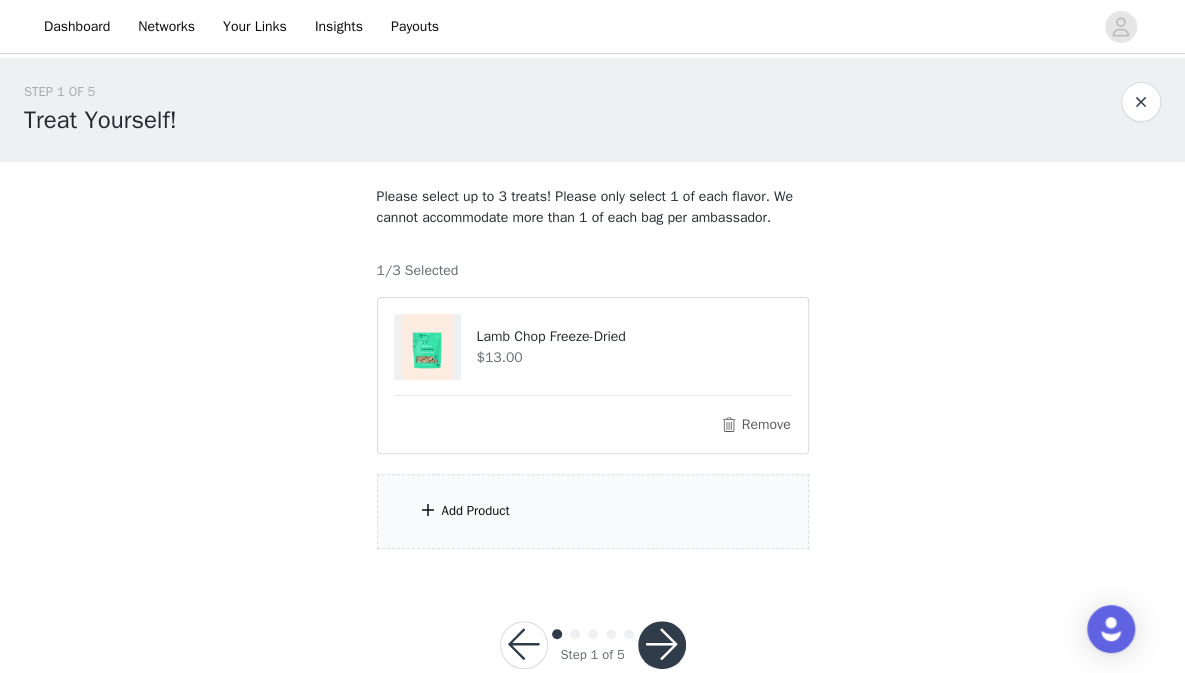 click on "Add Product" at bounding box center [476, 511] 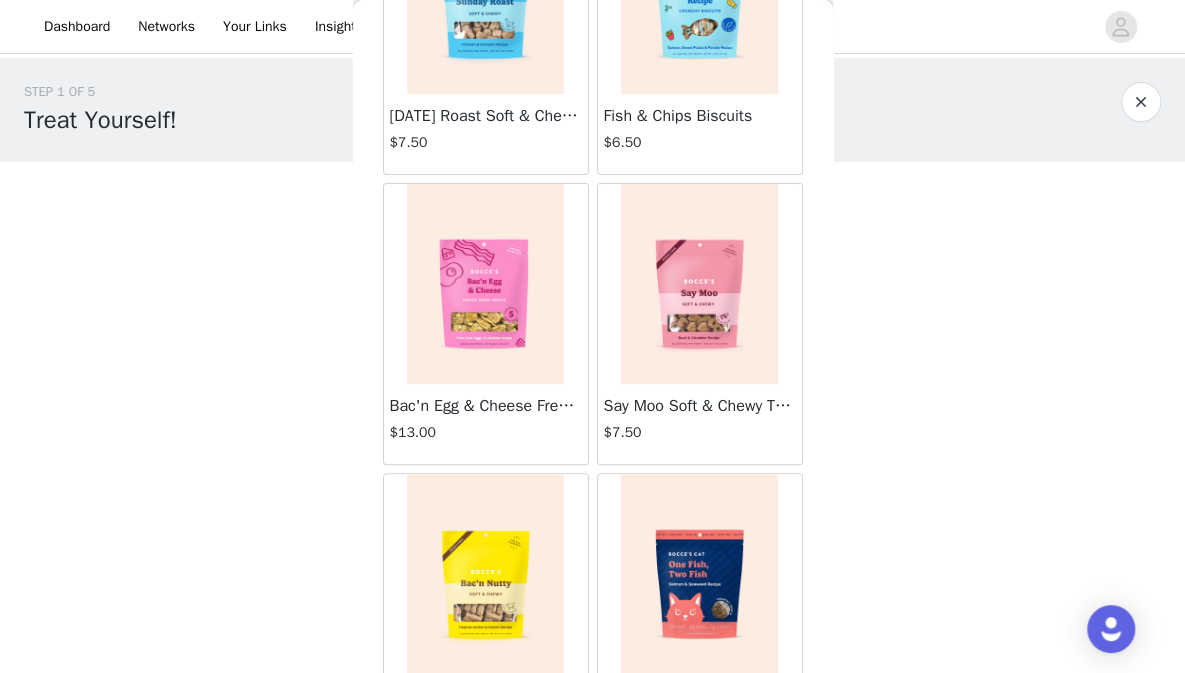 scroll, scrollTop: 208, scrollLeft: 0, axis: vertical 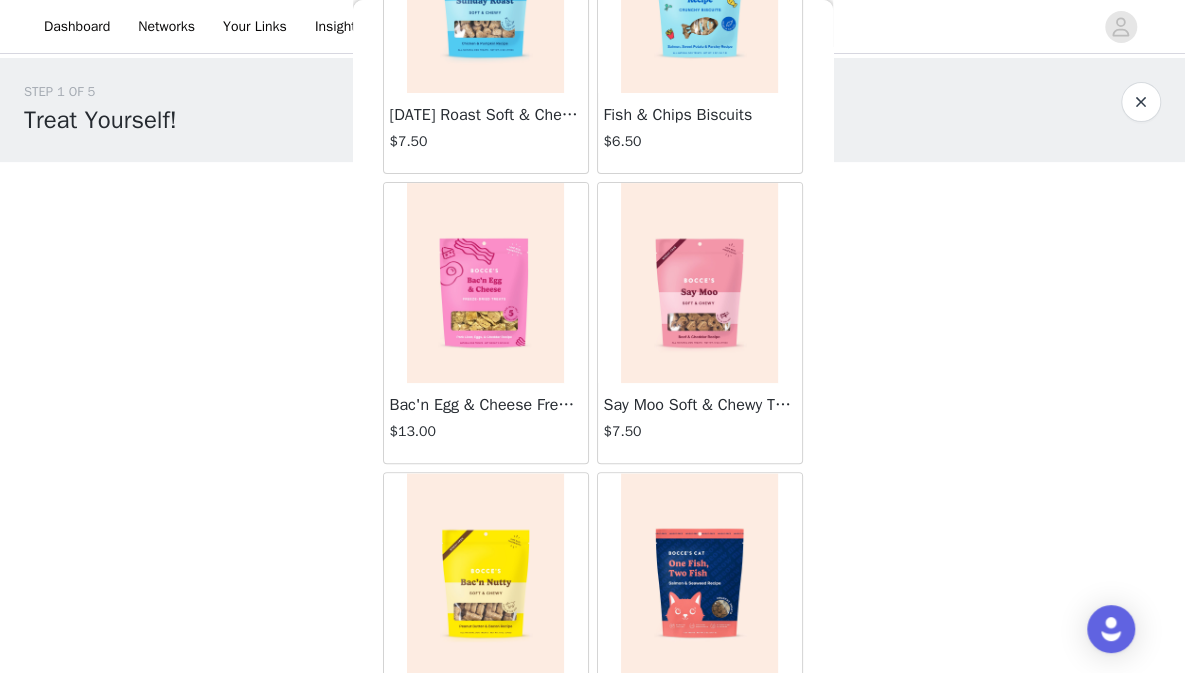 click at bounding box center (485, 283) 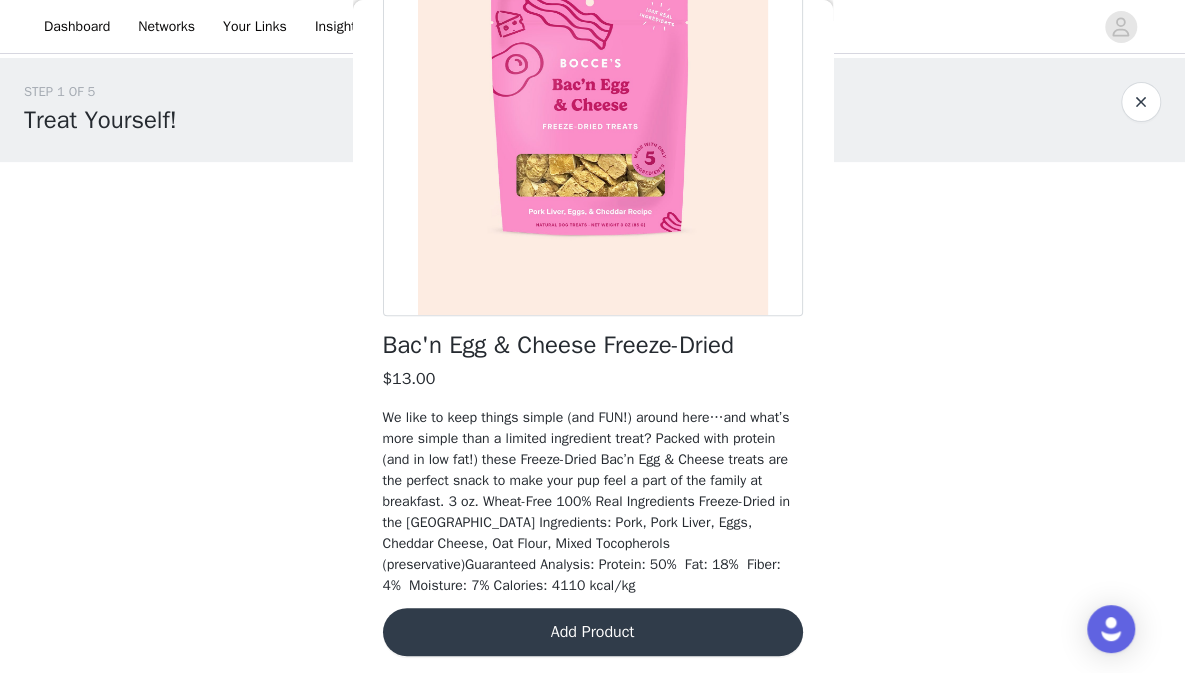 scroll, scrollTop: 240, scrollLeft: 0, axis: vertical 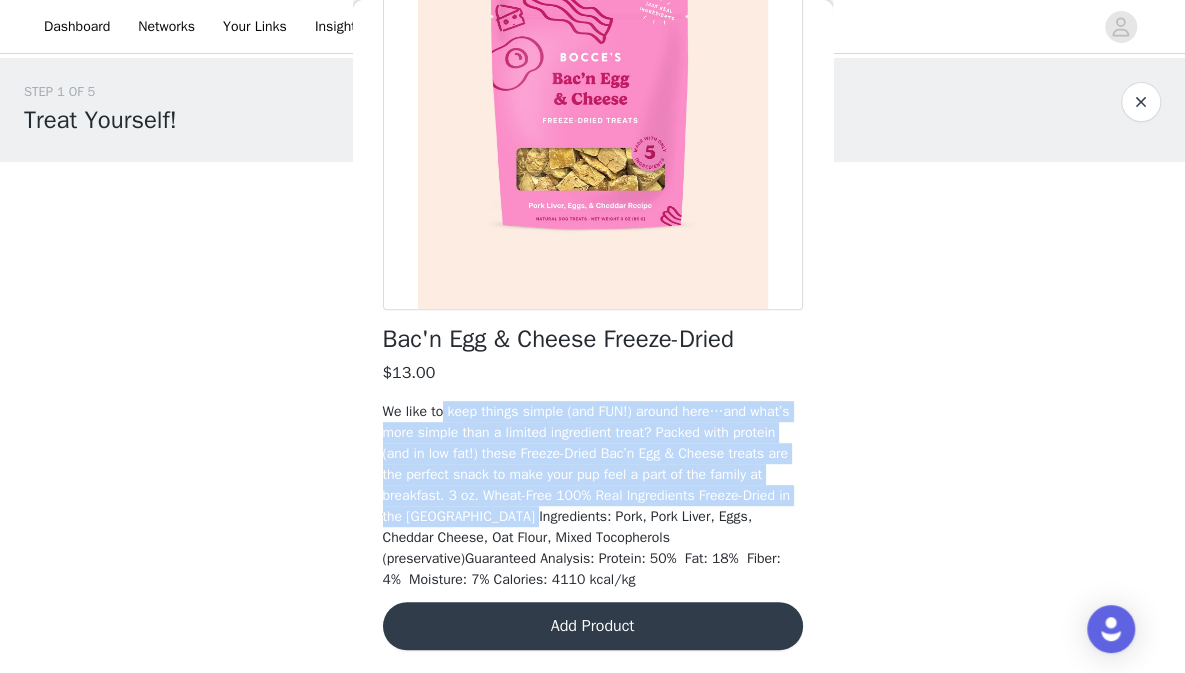 drag, startPoint x: 443, startPoint y: 411, endPoint x: 618, endPoint y: 509, distance: 200.57169 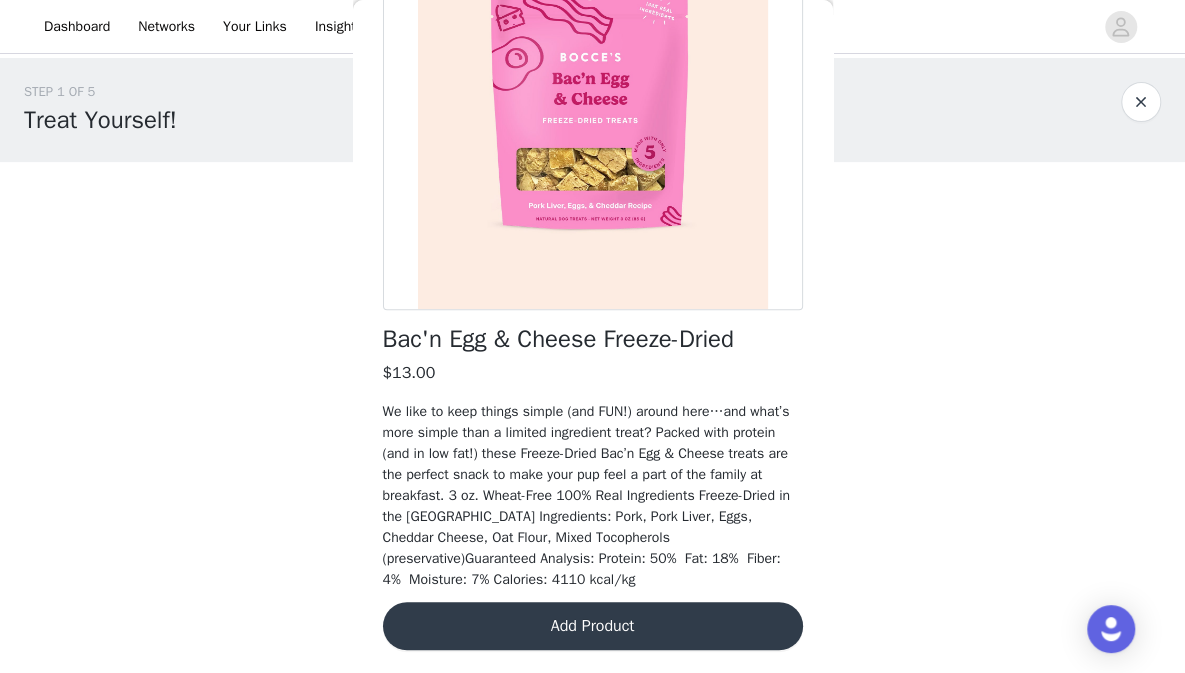 scroll, scrollTop: 42, scrollLeft: 0, axis: vertical 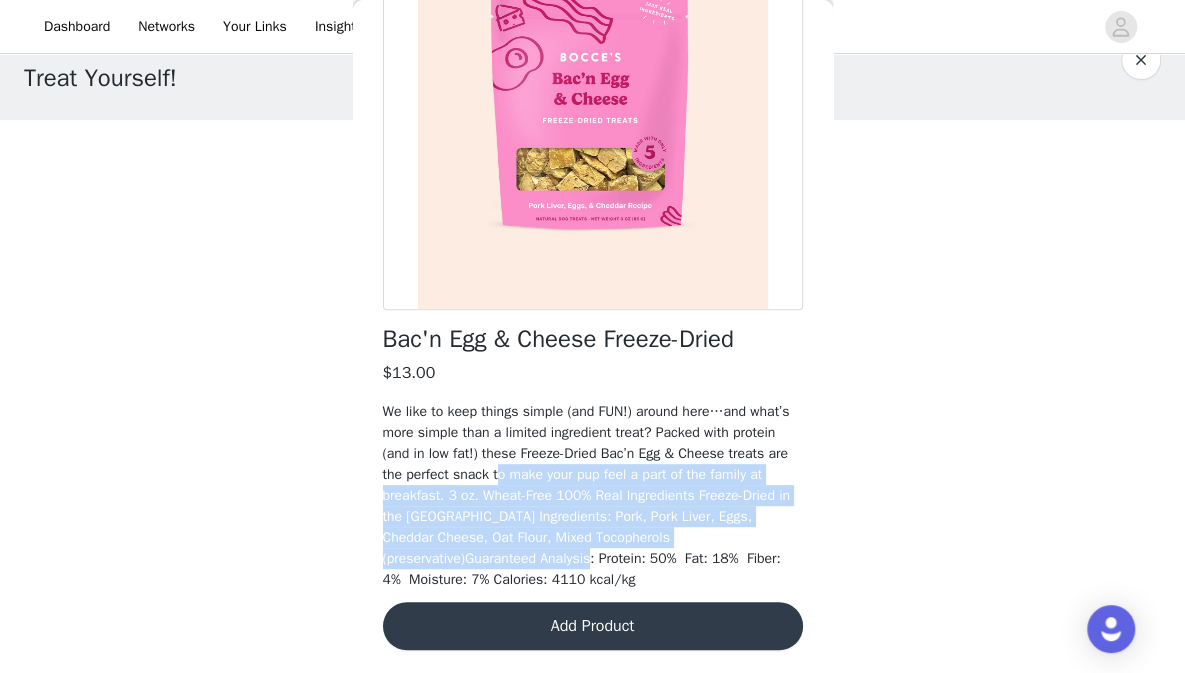 drag, startPoint x: 619, startPoint y: 516, endPoint x: 676, endPoint y: 559, distance: 71.40028 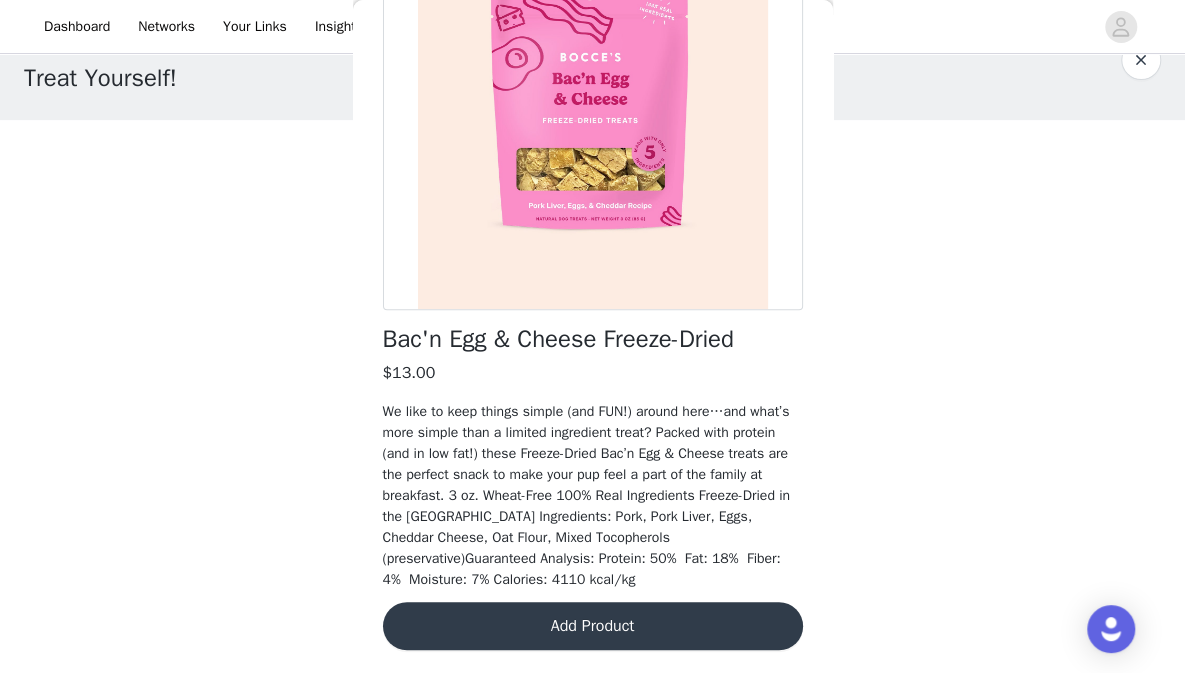 click on "We like to keep things simple (and FUN!) around here…and what’s more simple than a limited ingredient treat? Packed with protein (and in low fat!) these Freeze-Dried Bac’n Egg & Cheese treats are the perfect snack to make your pup feel a part of the family at breakfast. 3 oz. Wheat-Free 100% Real Ingredients Freeze-Dried in the USA Ingredients: Pork, Pork Liver, Eggs, Cheddar Cheese, Oat Flour, Mixed Tocopherols (preservative)Guaranteed Analysis: Protein: 50%  Fat: 18%  Fiber: 4%  Moisture: 7% Calories: 4110 kcal/kg" at bounding box center (586, 495) 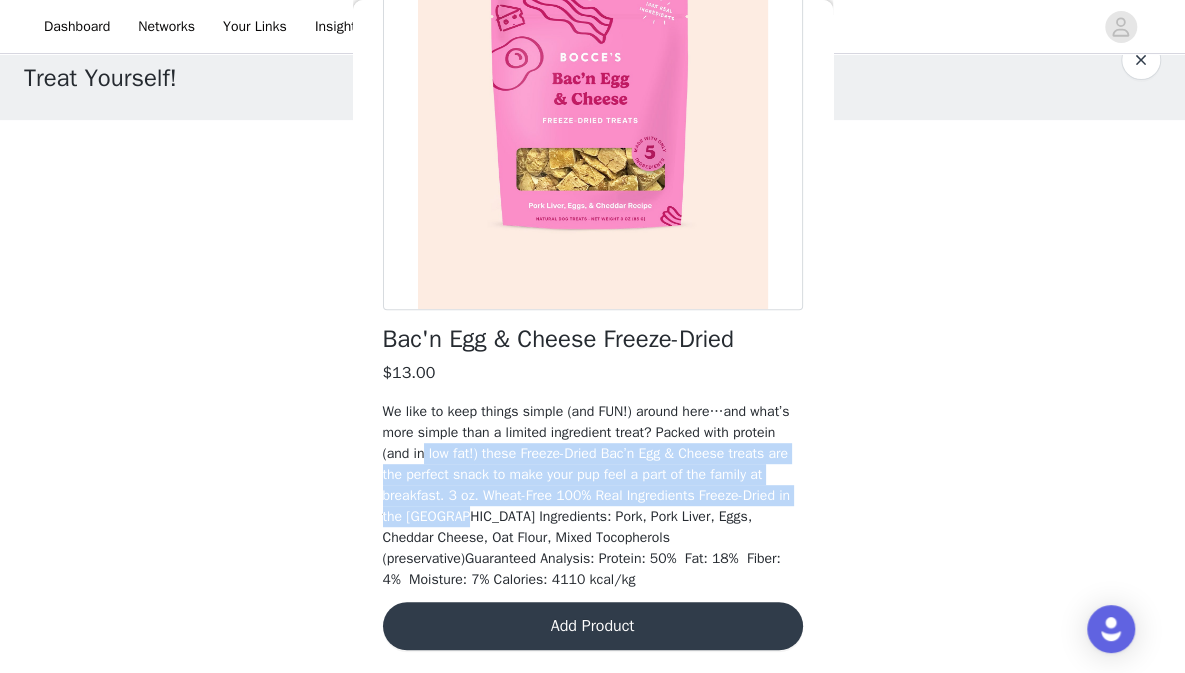drag, startPoint x: 472, startPoint y: 451, endPoint x: 562, endPoint y: 519, distance: 112.80071 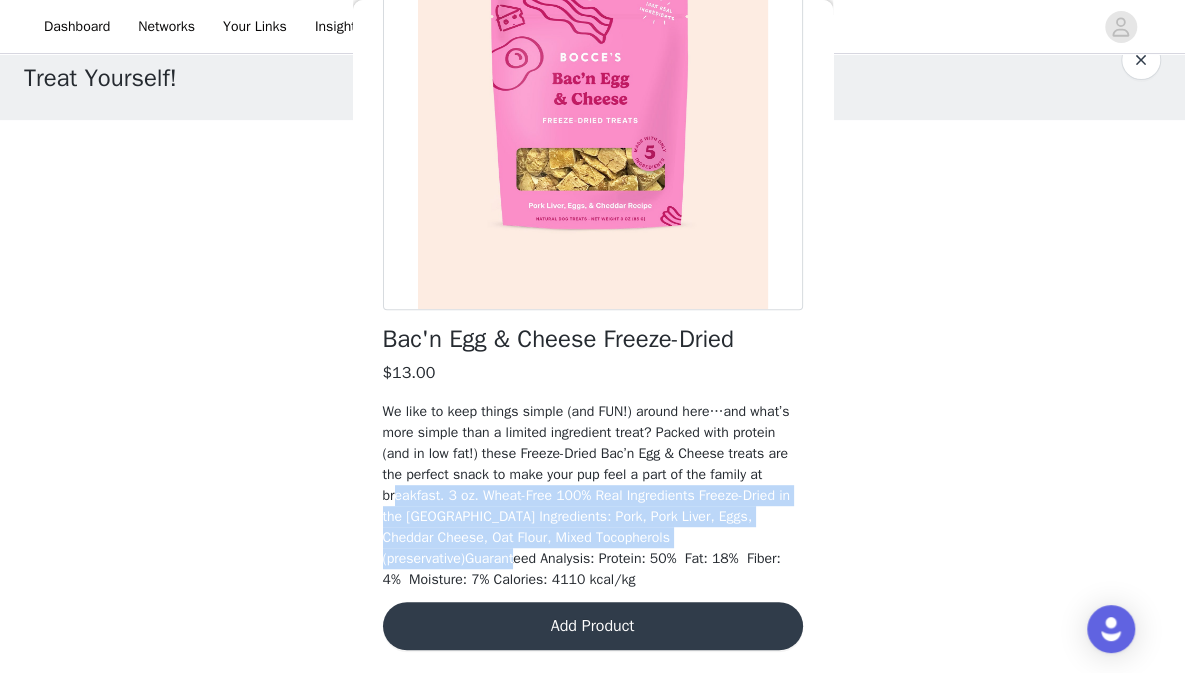 click on "We like to keep things simple (and FUN!) around here…and what’s more simple than a limited ingredient treat? Packed with protein (and in low fat!) these Freeze-Dried Bac’n Egg & Cheese treats are the perfect snack to make your pup feel a part of the family at breakfast. 3 oz. Wheat-Free 100% Real Ingredients Freeze-Dried in the USA Ingredients: Pork, Pork Liver, Eggs, Cheddar Cheese, Oat Flour, Mixed Tocopherols (preservative)Guaranteed Analysis: Protein: 50%  Fat: 18%  Fiber: 4%  Moisture: 7% Calories: 4110 kcal/kg" at bounding box center (593, 495) 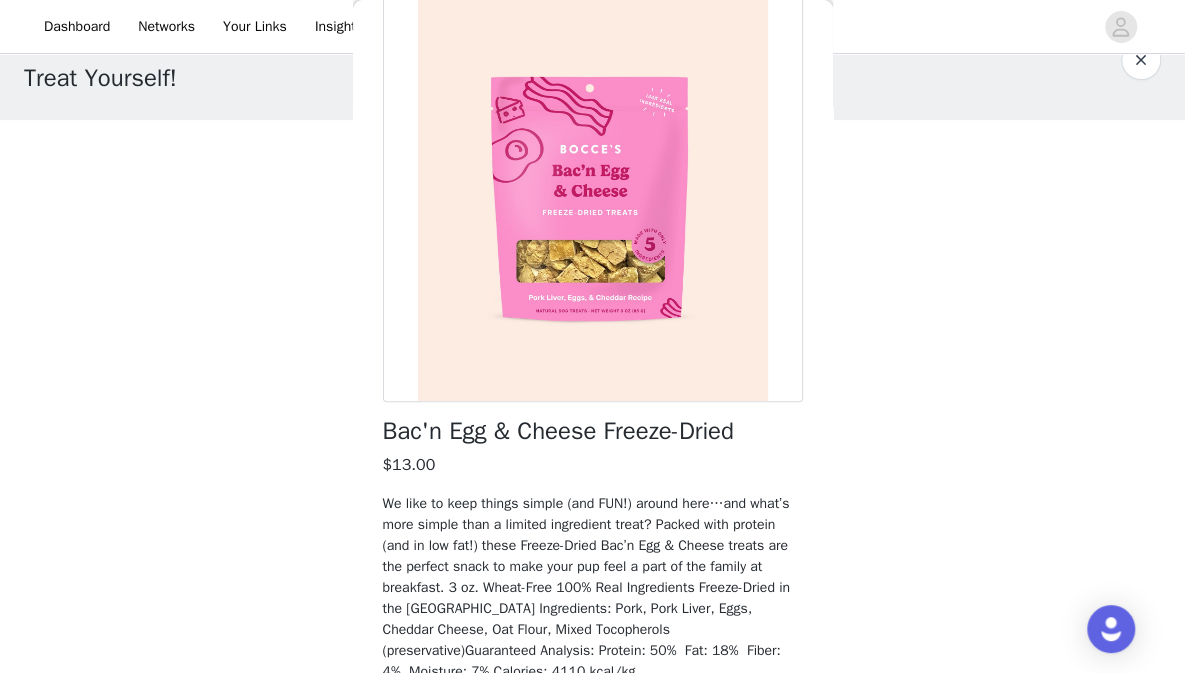 scroll, scrollTop: 240, scrollLeft: 0, axis: vertical 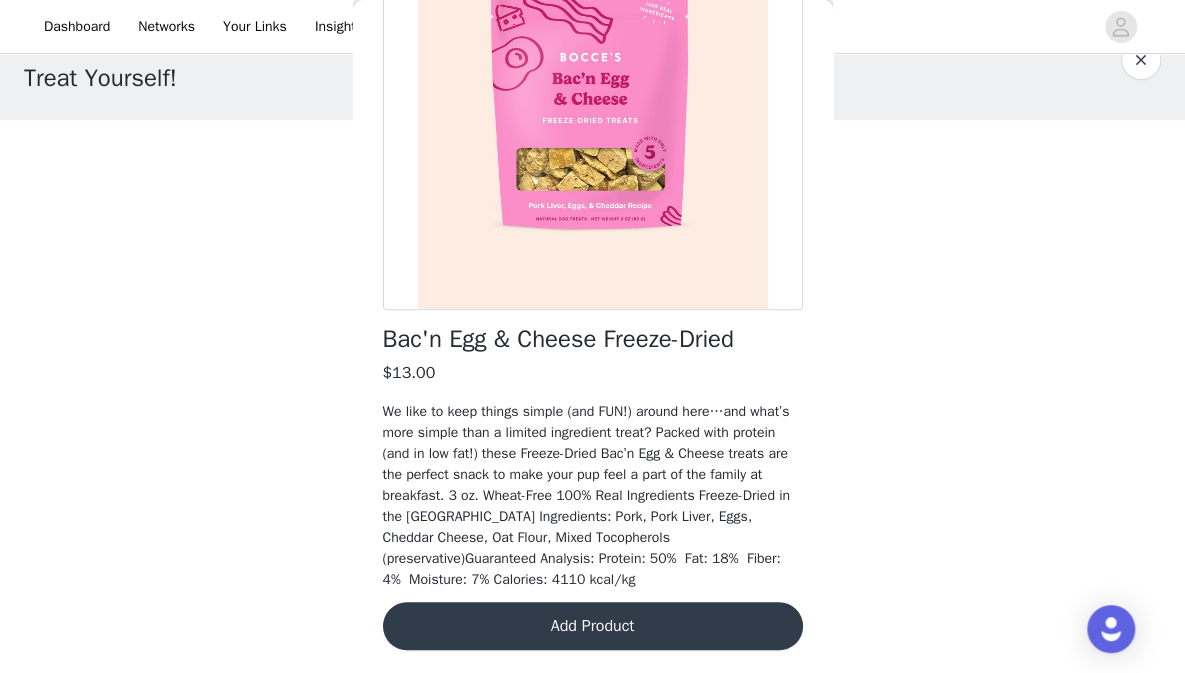 click on "Add Product" at bounding box center (593, 626) 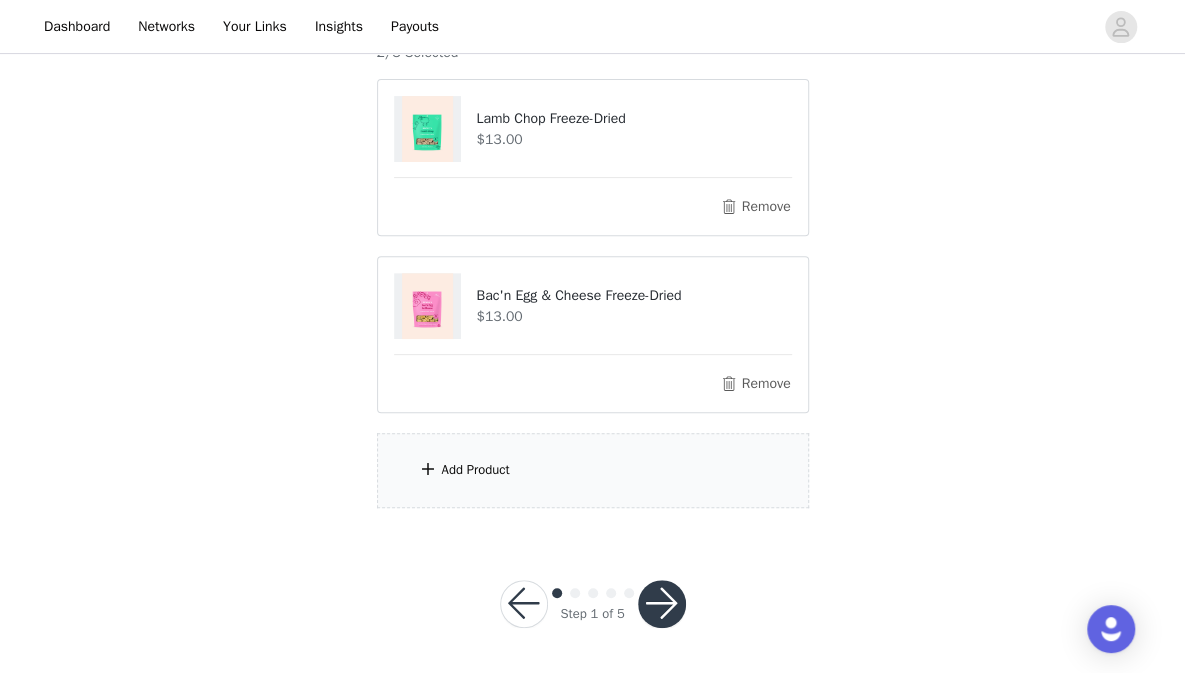 scroll, scrollTop: 218, scrollLeft: 0, axis: vertical 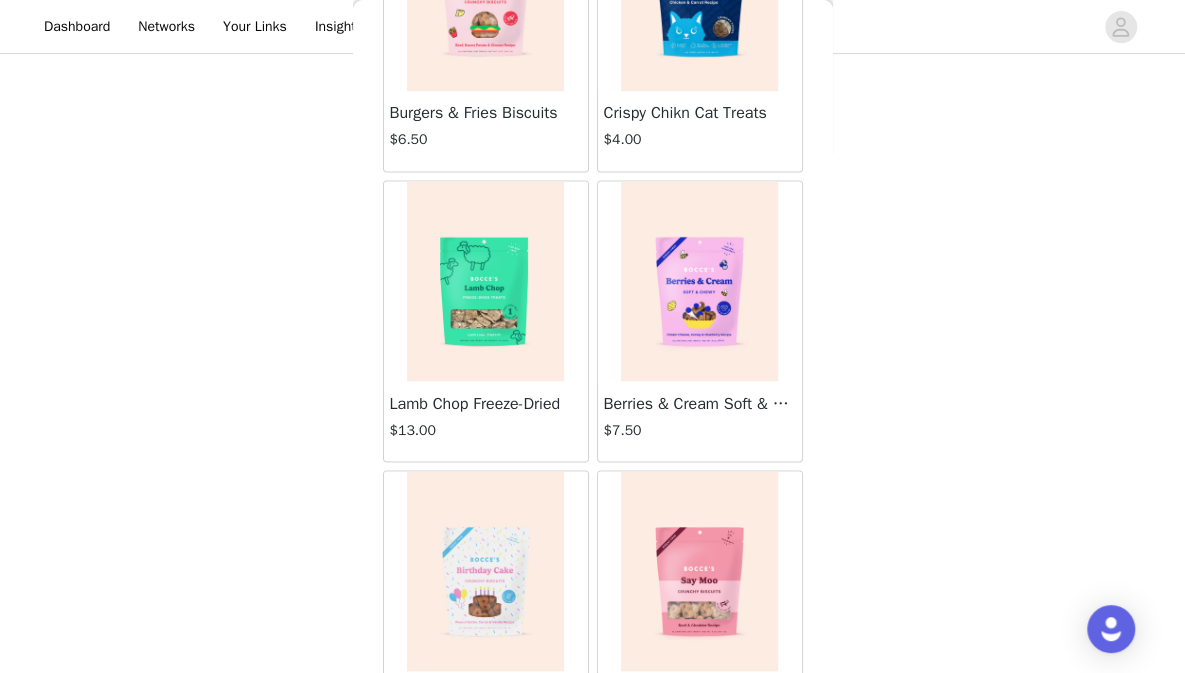 click at bounding box center [699, 281] 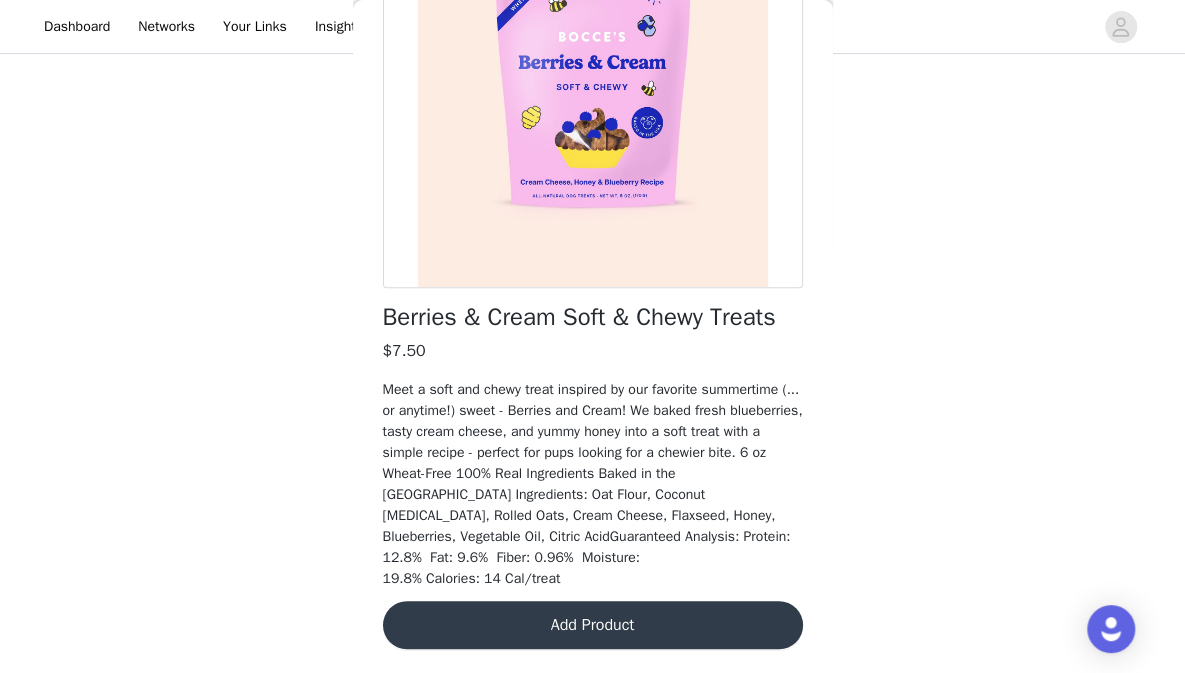 scroll, scrollTop: 240, scrollLeft: 0, axis: vertical 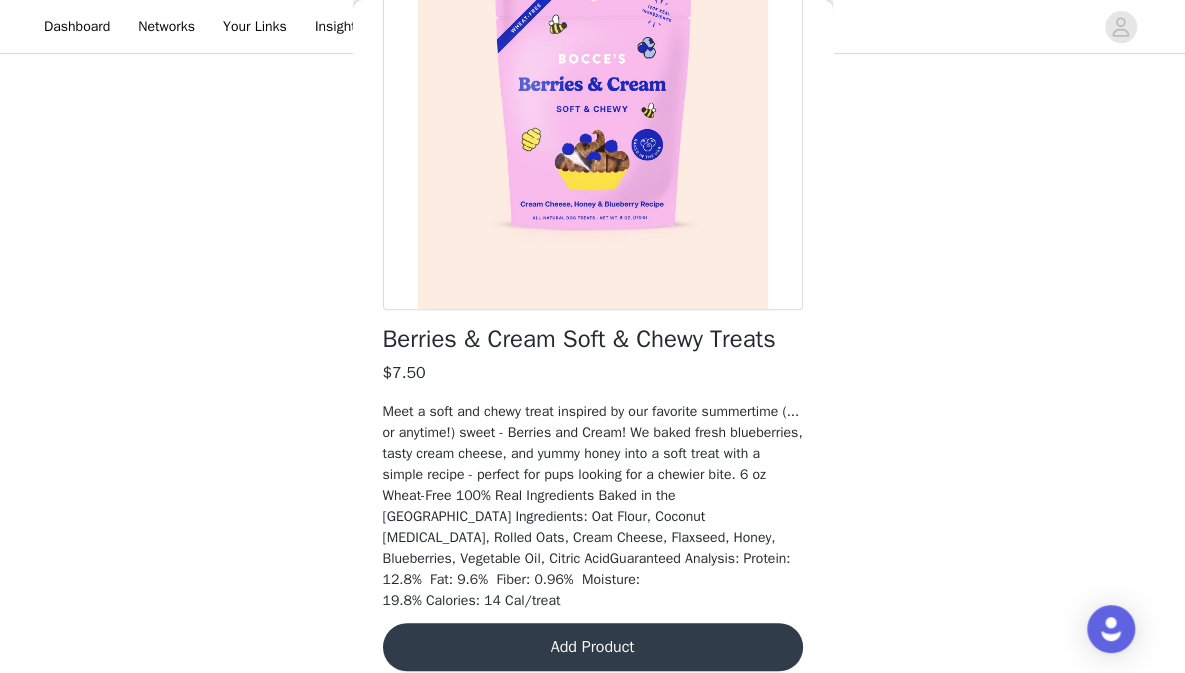 click on "Add Product" at bounding box center [593, 647] 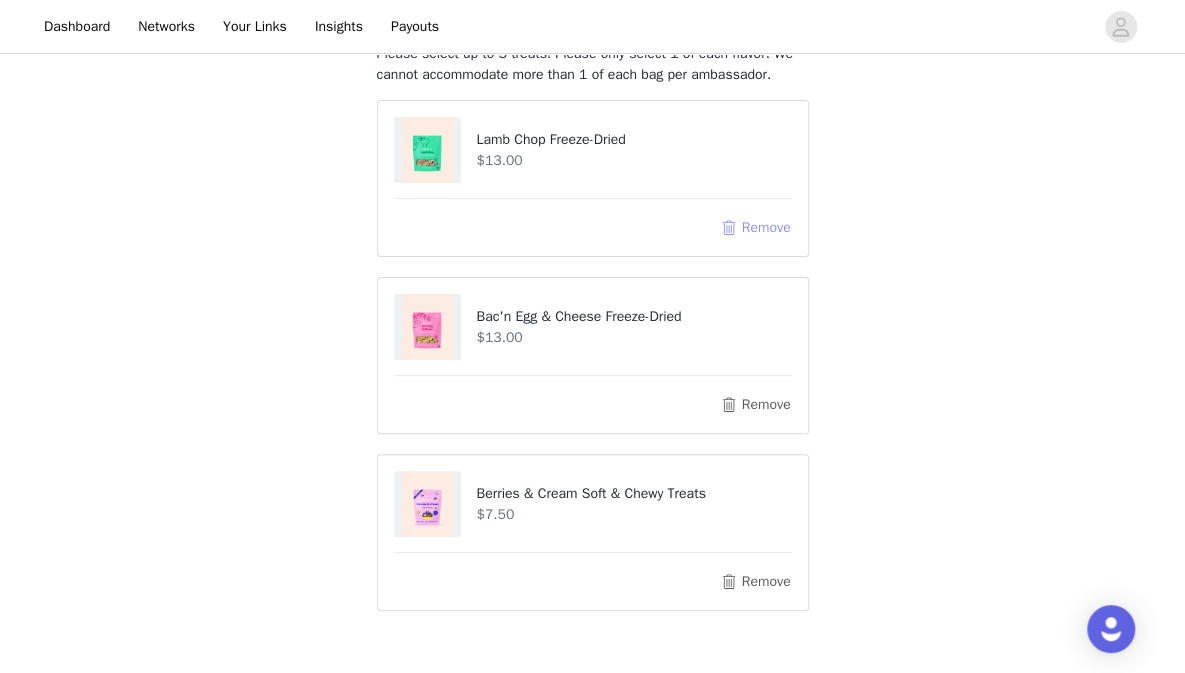 scroll, scrollTop: 189, scrollLeft: 0, axis: vertical 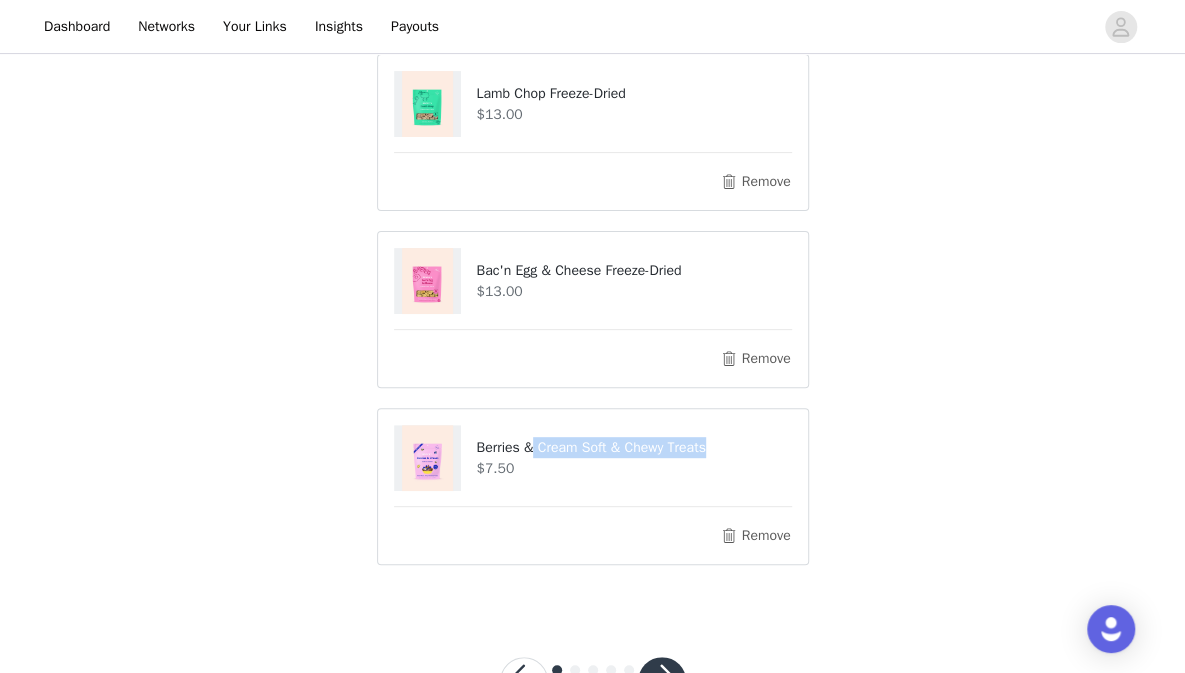 drag, startPoint x: 530, startPoint y: 441, endPoint x: 851, endPoint y: 448, distance: 321.07632 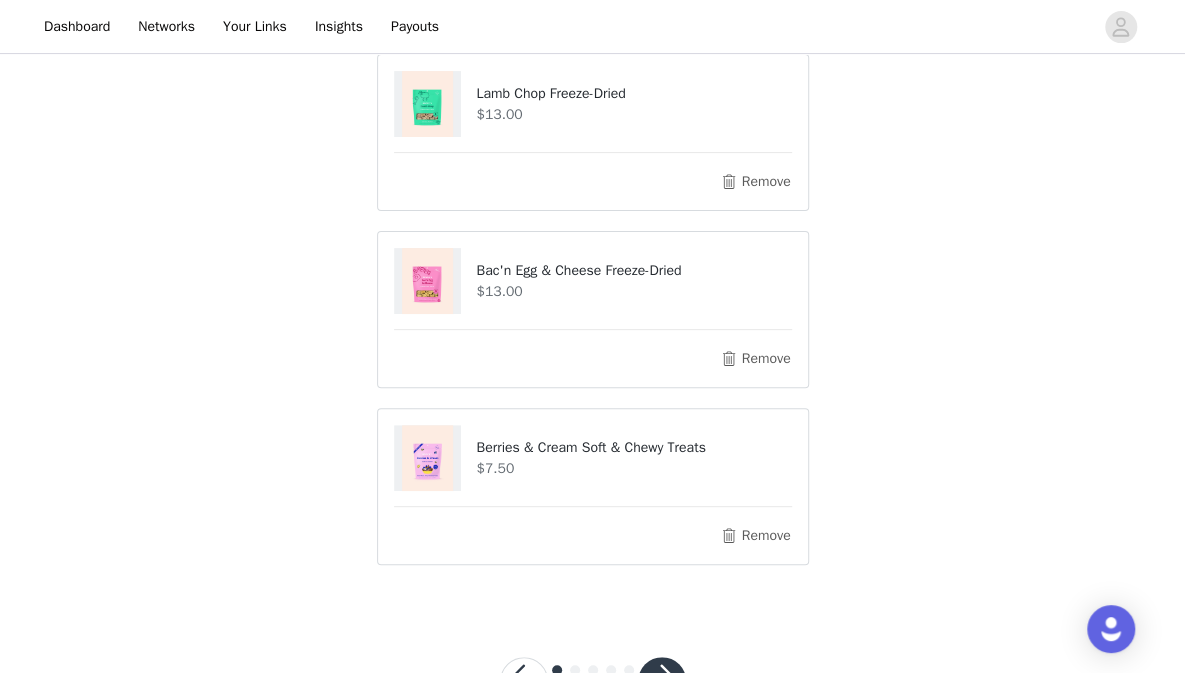 scroll, scrollTop: 266, scrollLeft: 0, axis: vertical 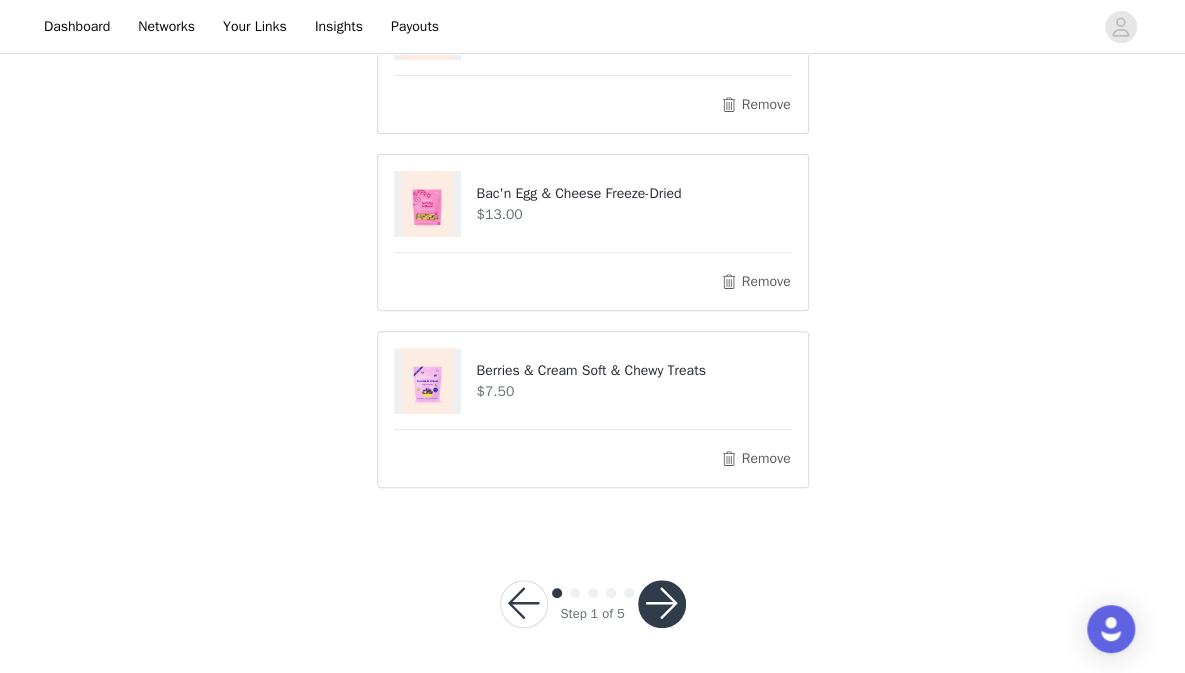 click at bounding box center (662, 604) 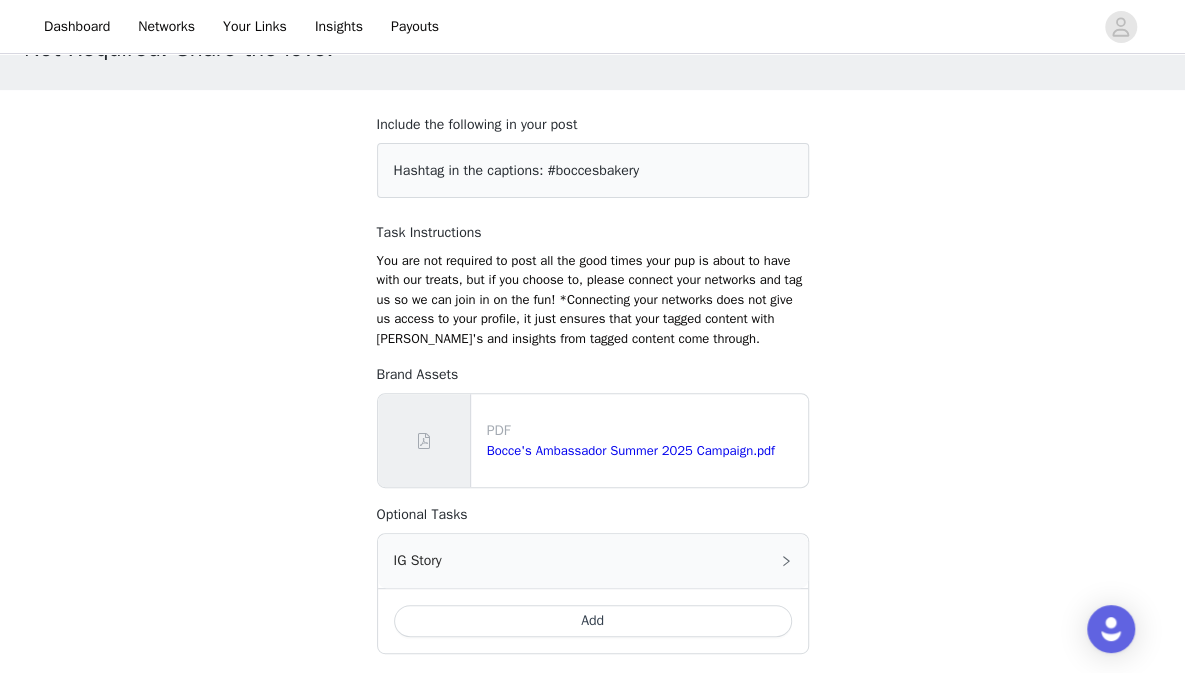 scroll, scrollTop: 81, scrollLeft: 0, axis: vertical 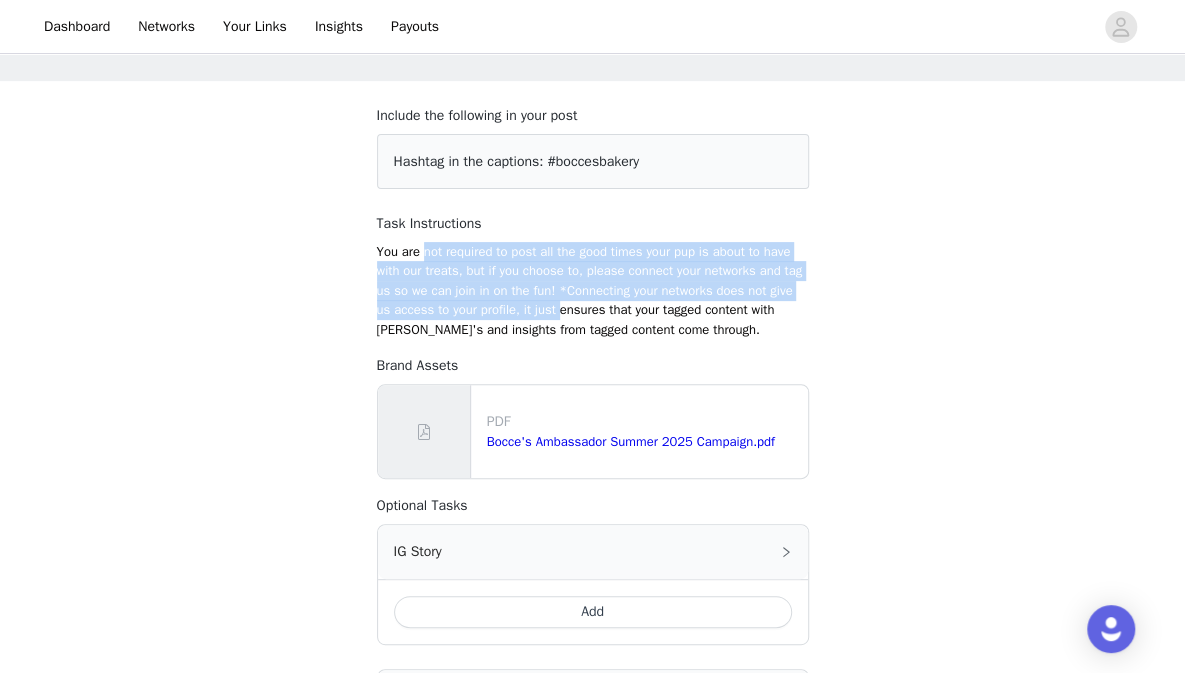 drag, startPoint x: 420, startPoint y: 253, endPoint x: 558, endPoint y: 305, distance: 147.47203 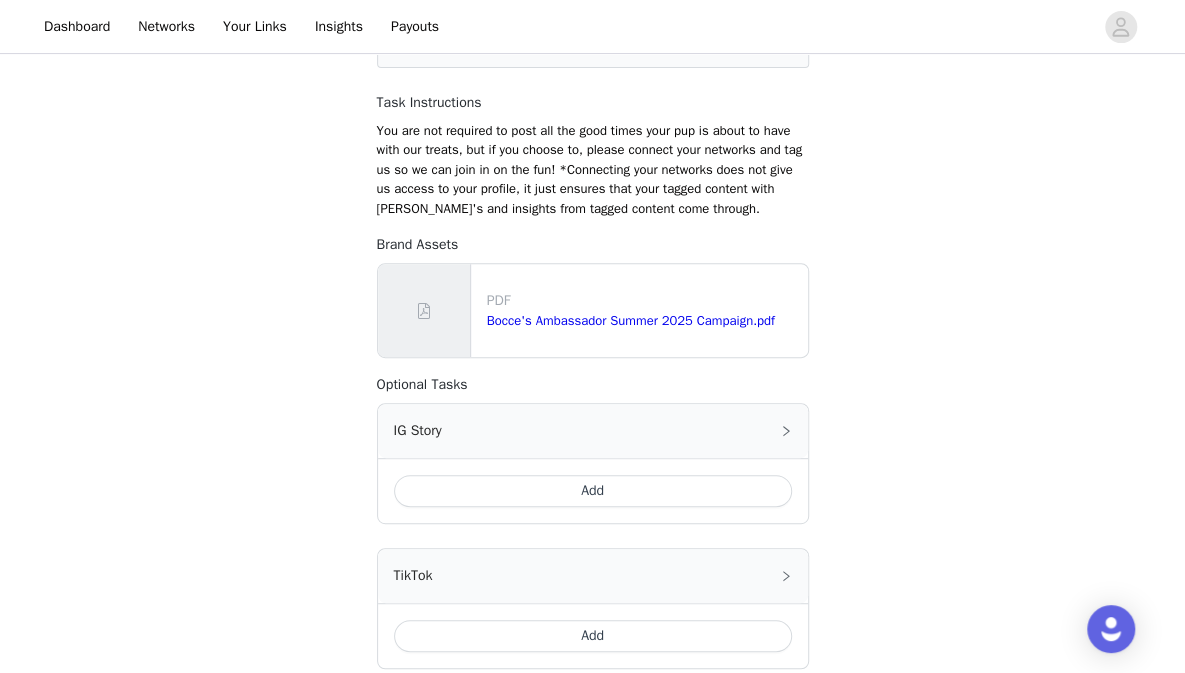 scroll, scrollTop: 210, scrollLeft: 0, axis: vertical 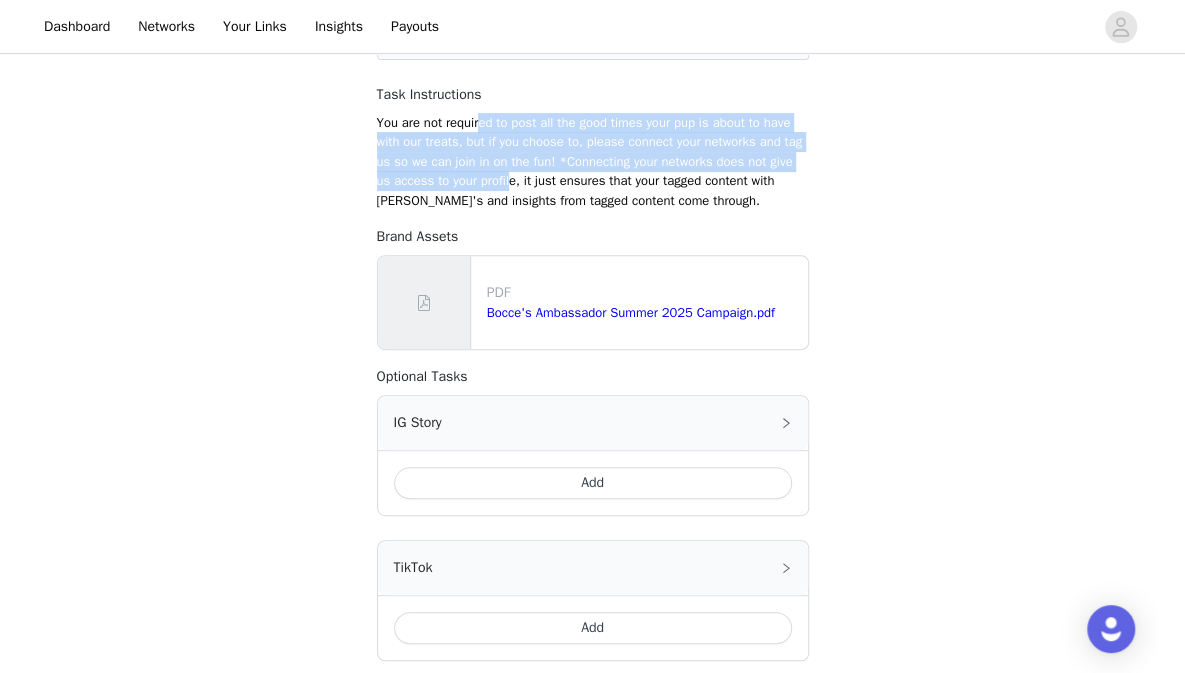 drag, startPoint x: 482, startPoint y: 123, endPoint x: 508, endPoint y: 173, distance: 56.35601 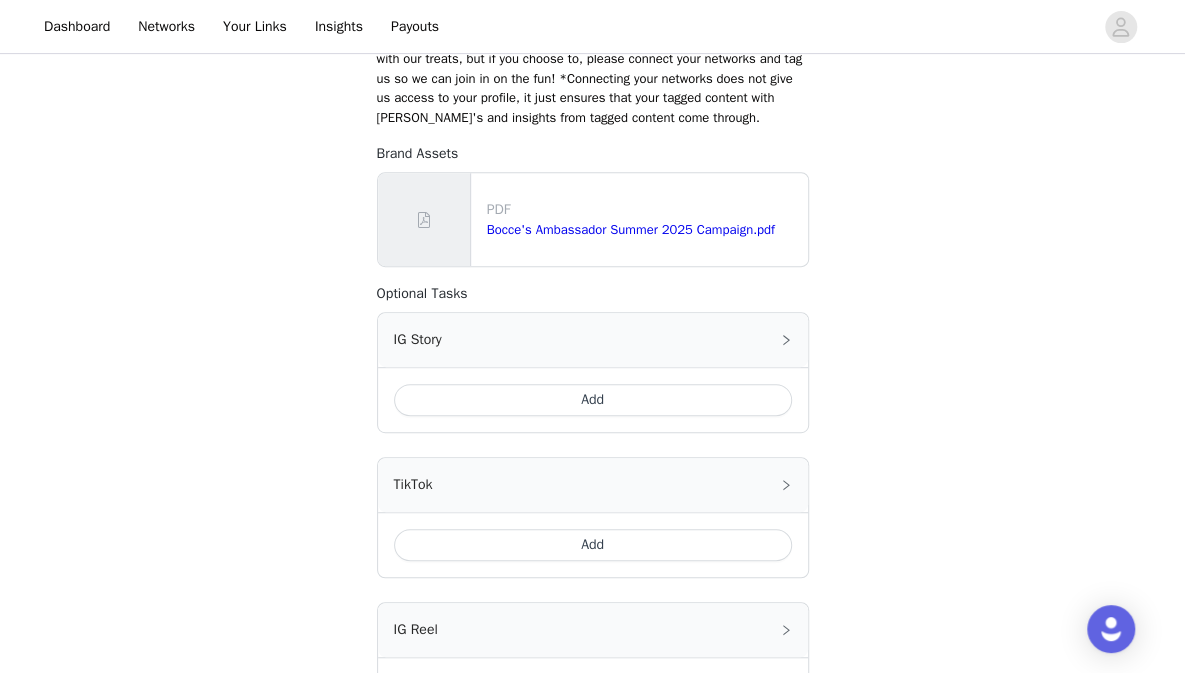 scroll, scrollTop: 294, scrollLeft: 0, axis: vertical 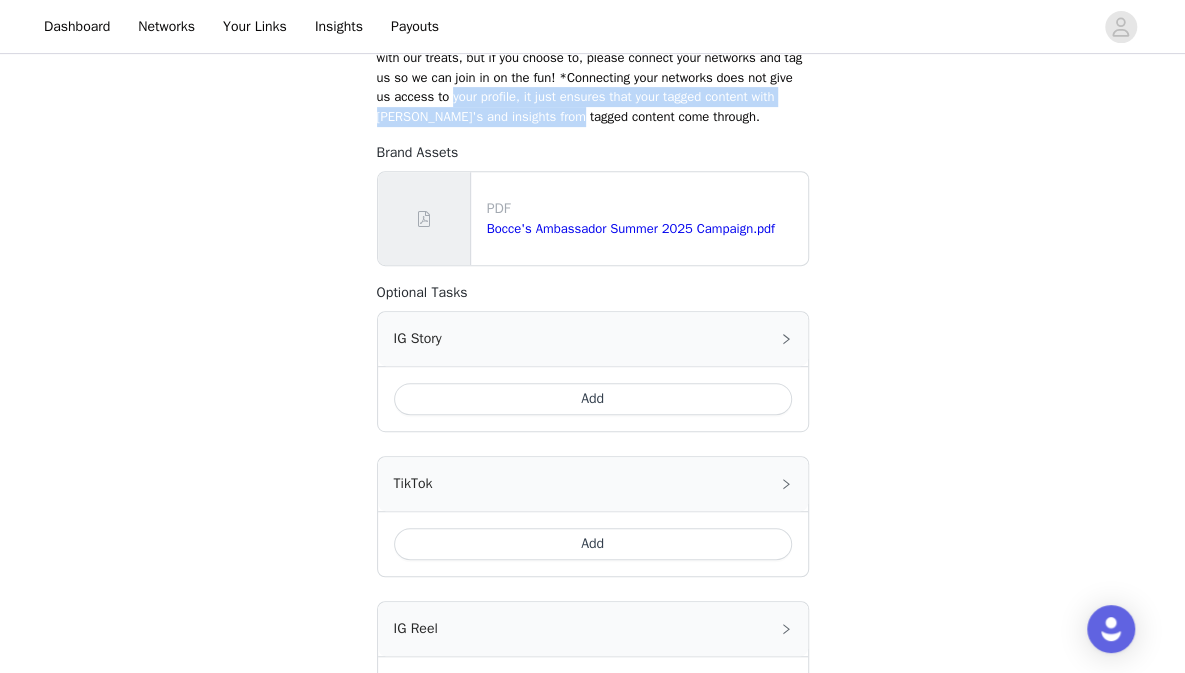 drag, startPoint x: 478, startPoint y: 99, endPoint x: 573, endPoint y: 121, distance: 97.5141 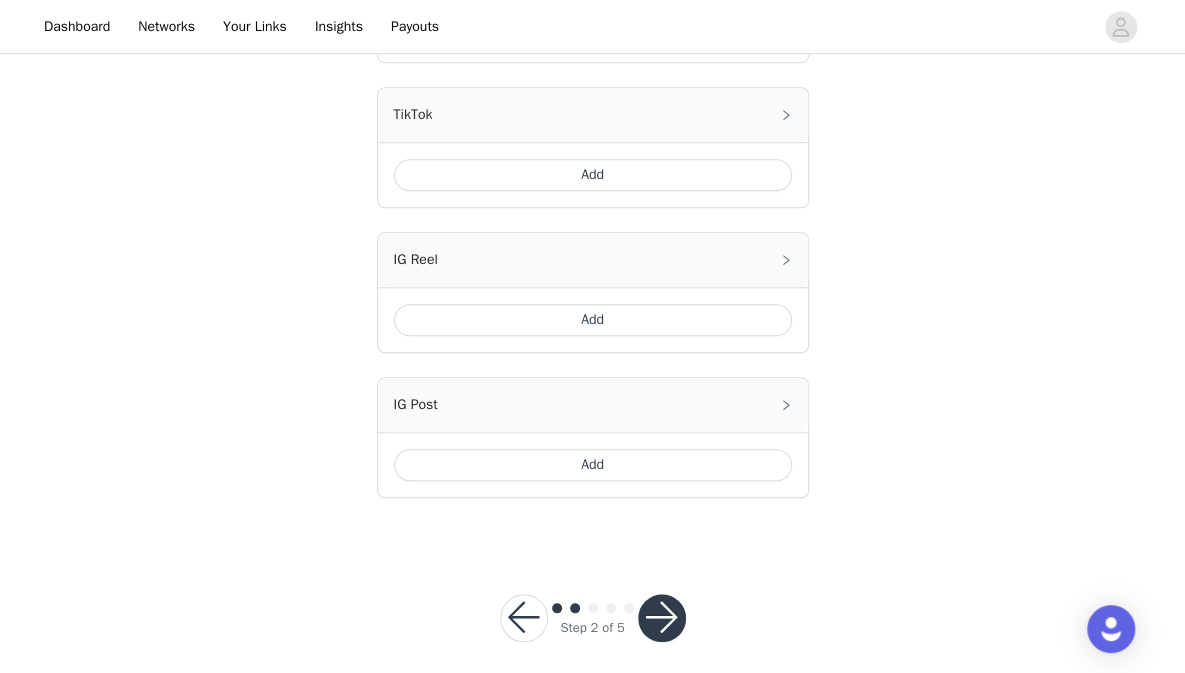 scroll, scrollTop: 674, scrollLeft: 0, axis: vertical 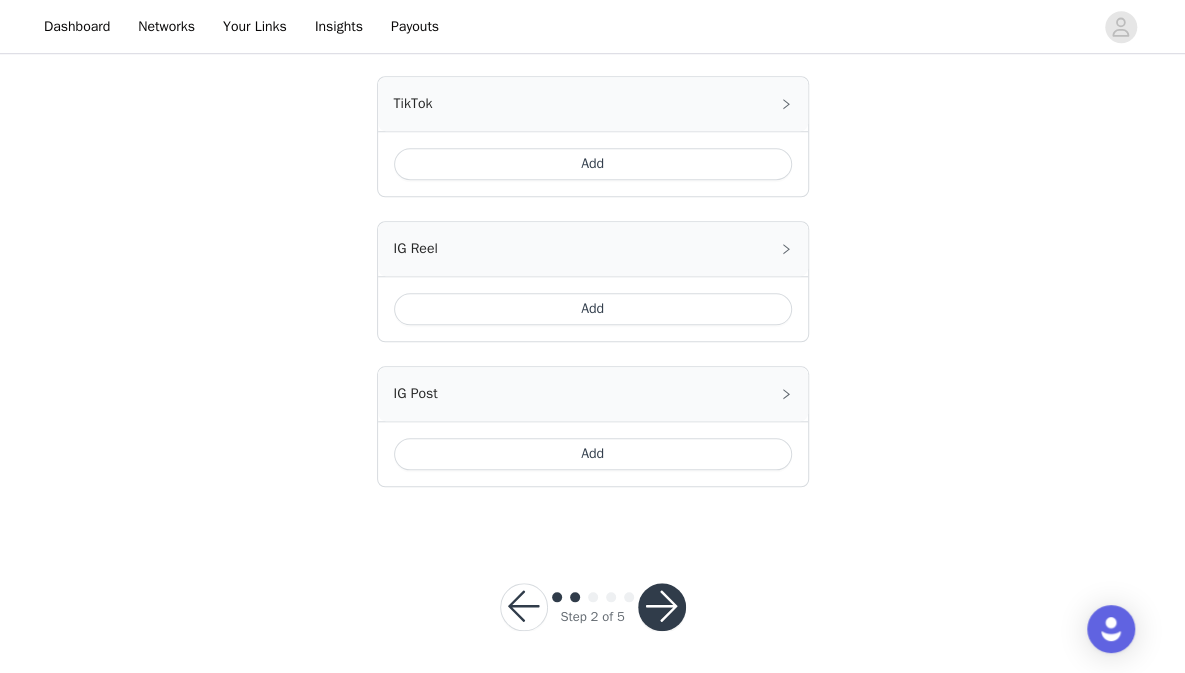 click on "Add" at bounding box center (593, 454) 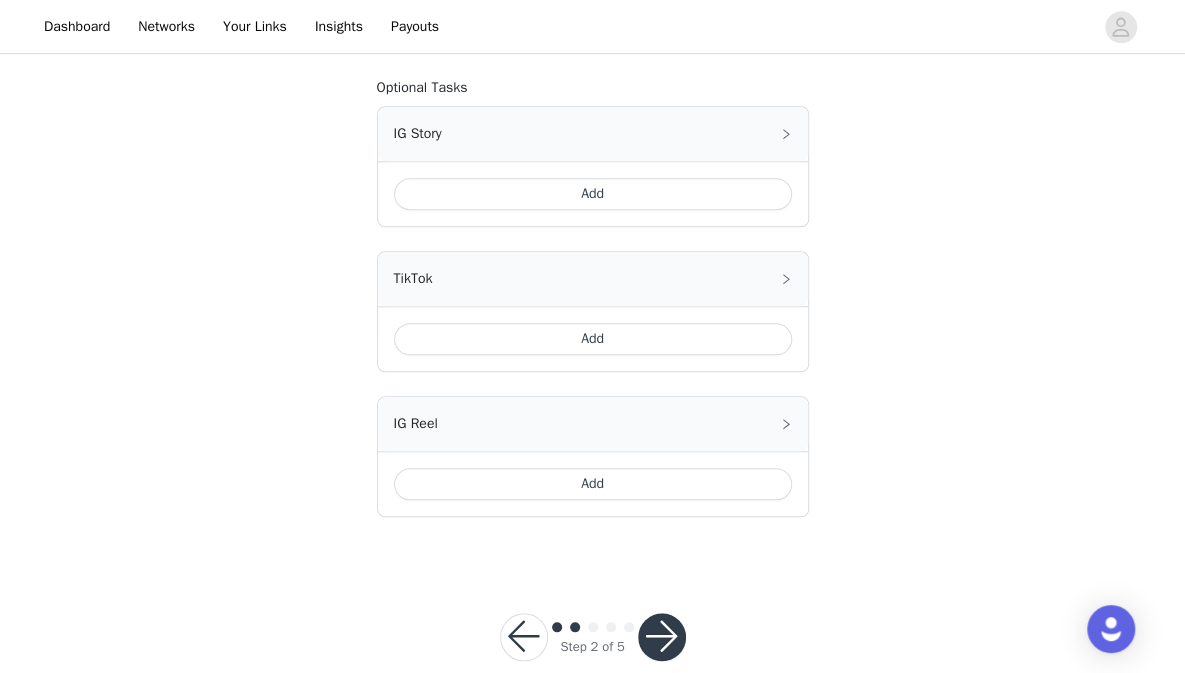 scroll, scrollTop: 704, scrollLeft: 0, axis: vertical 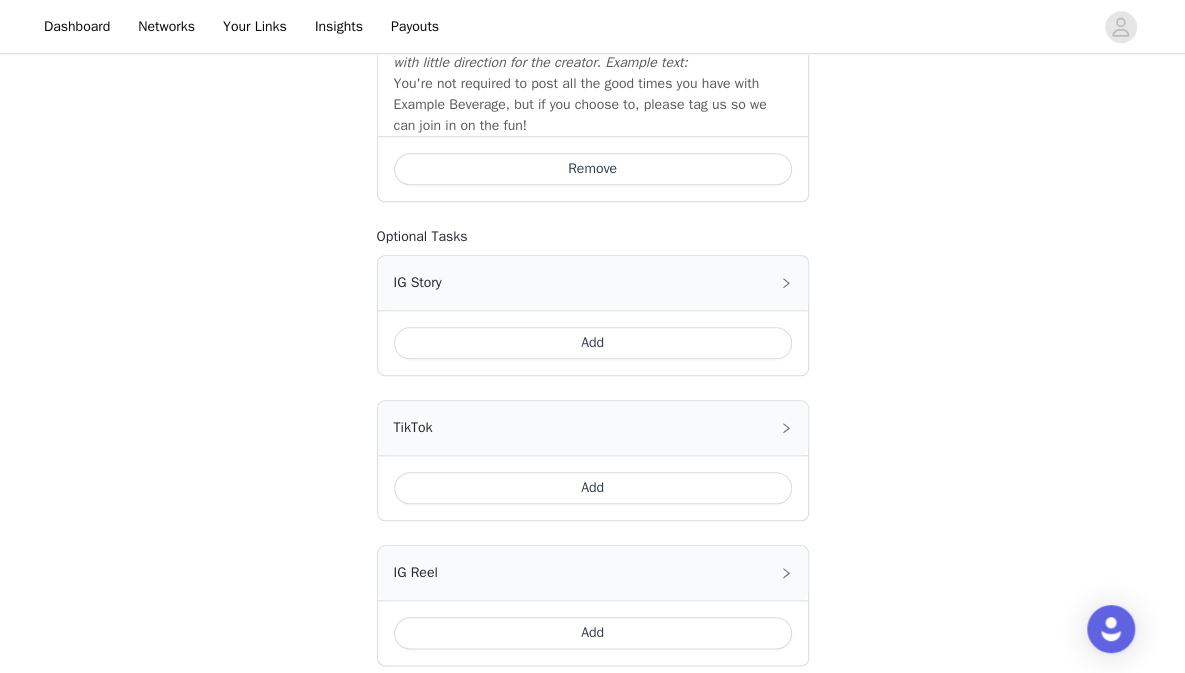 click on "STEP 2 OF 5
Not Required: Share the love!
Include the following in your post    Hashtag in the captions:    #boccesbakery         Task Instructions   You are not required to post all the good times your pup is about to have with our treats, but if you choose to, please connect your networks and tag us so we can join in on the fun! *Connecting your networks does not give us access to your profile, it just ensures that your tagged content with Bocce's and insights from tagged content come through.   Brand Assets     PDF   Bocce's Ambassador Summer 2025 Campaign.pdf           Your Tasks     IG Post     Instagram Post     0/∞ complete     In a gifting-only campaign, this should be a short description with little direction for the creator. Example text:
You're not required to post all the good times you have with Example Beverage, but if you choose to, please tag us so we can join in on the fun!   Remove       IG Story" at bounding box center (592, 34) 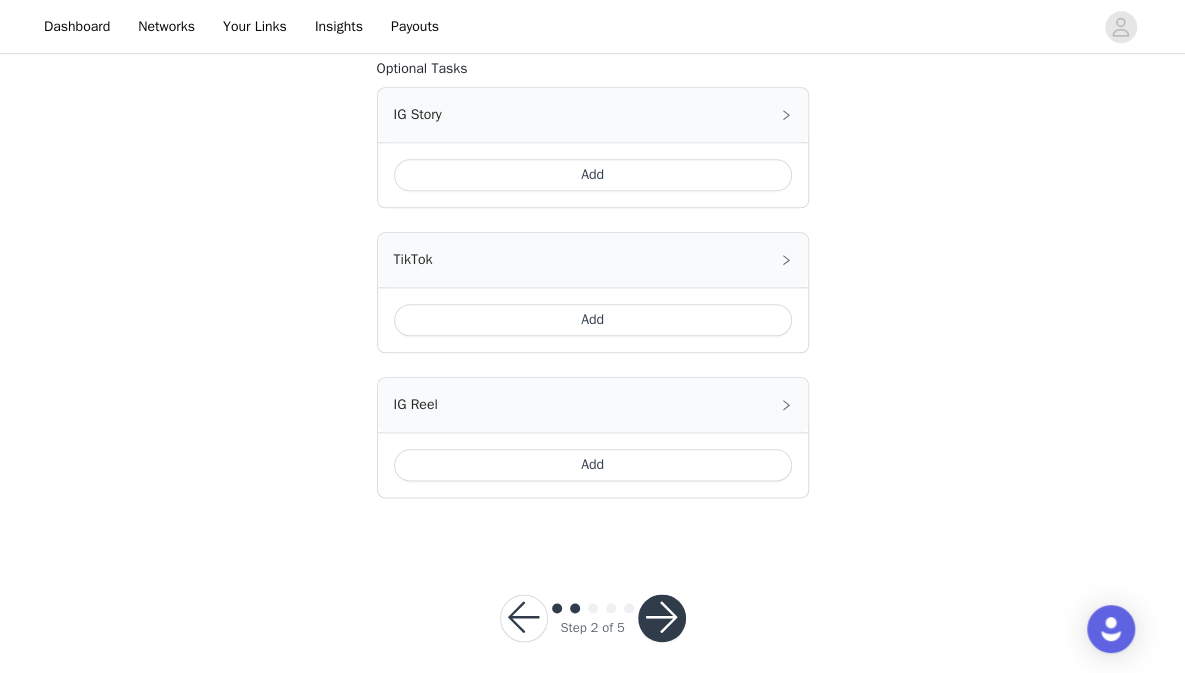 scroll, scrollTop: 882, scrollLeft: 0, axis: vertical 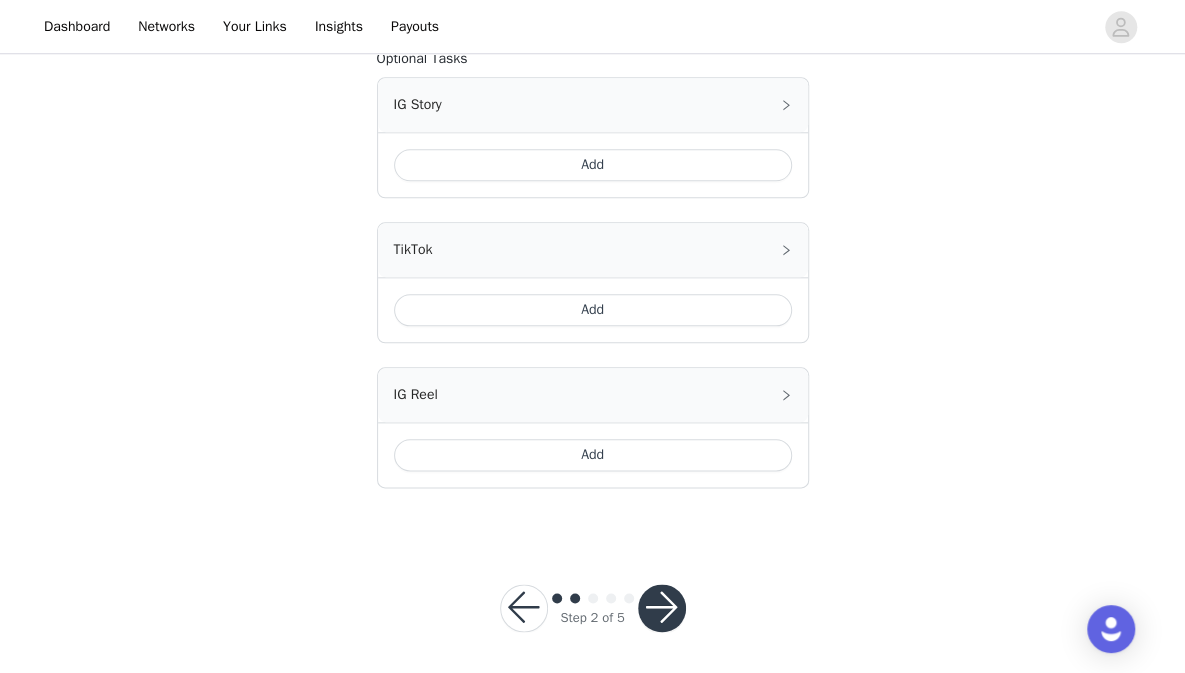 click at bounding box center (662, 608) 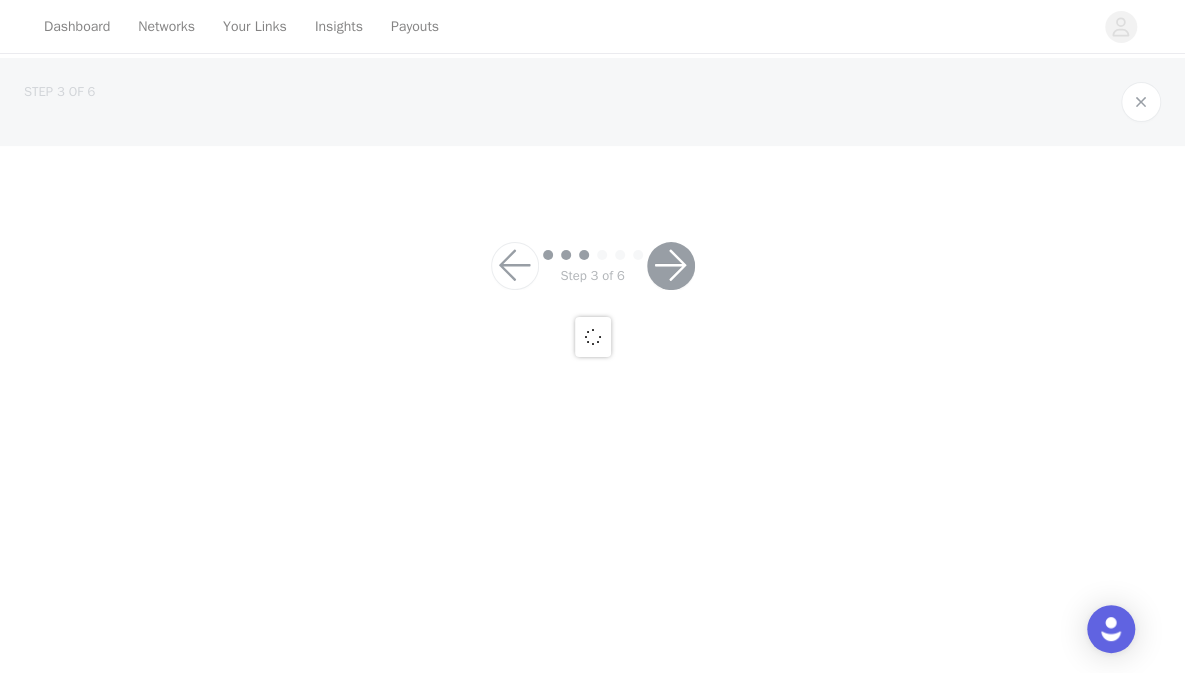 scroll, scrollTop: 0, scrollLeft: 0, axis: both 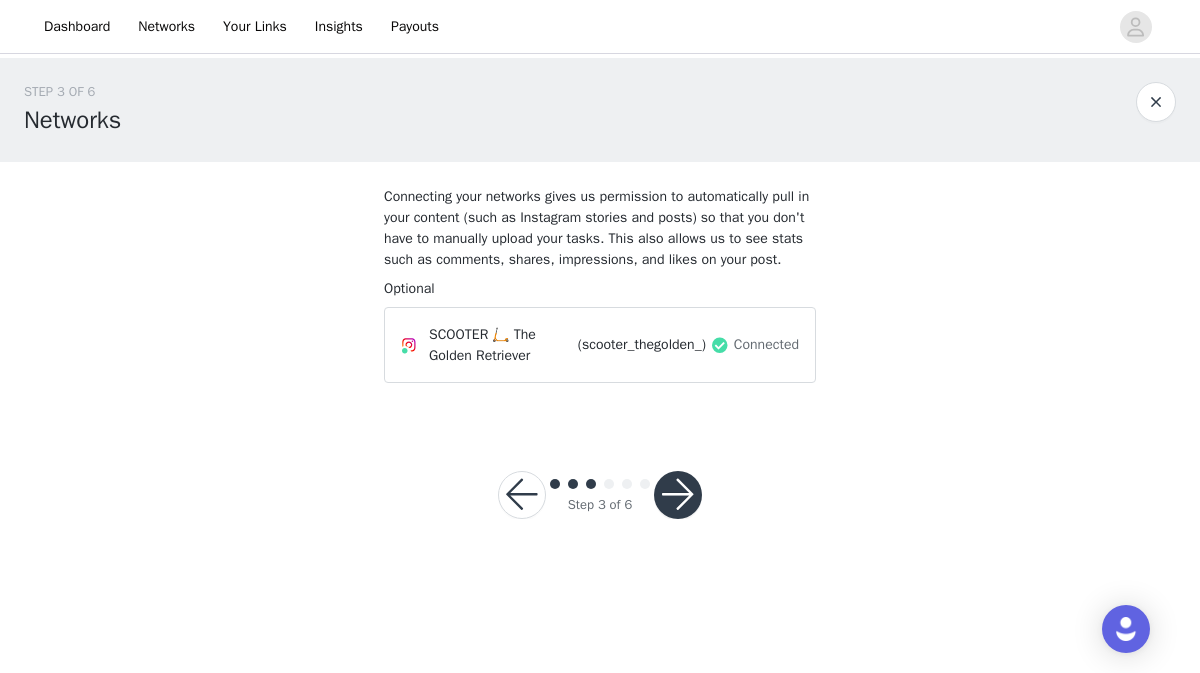 click at bounding box center (678, 495) 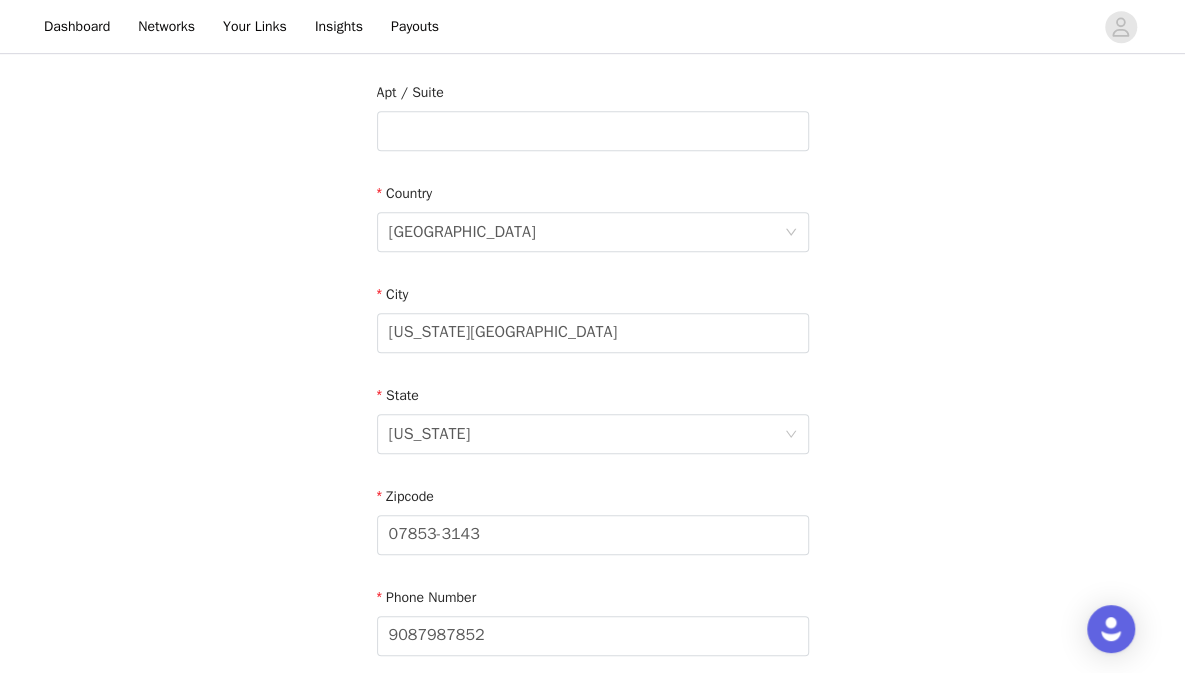 scroll, scrollTop: 690, scrollLeft: 0, axis: vertical 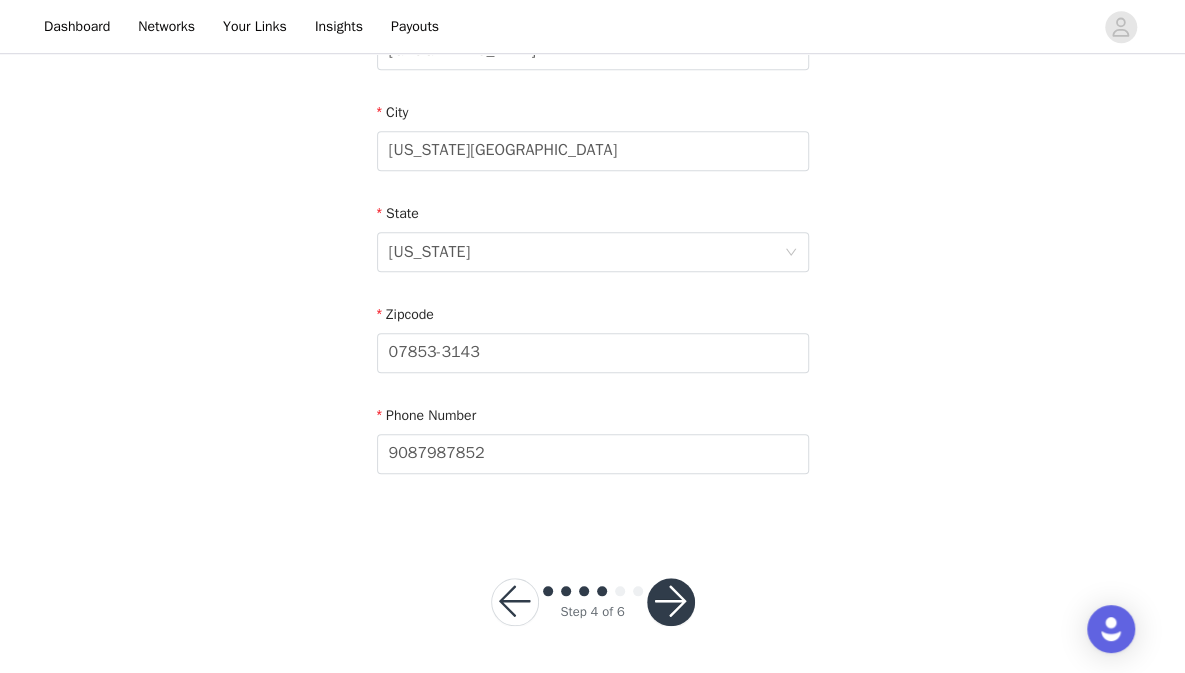 click at bounding box center [671, 602] 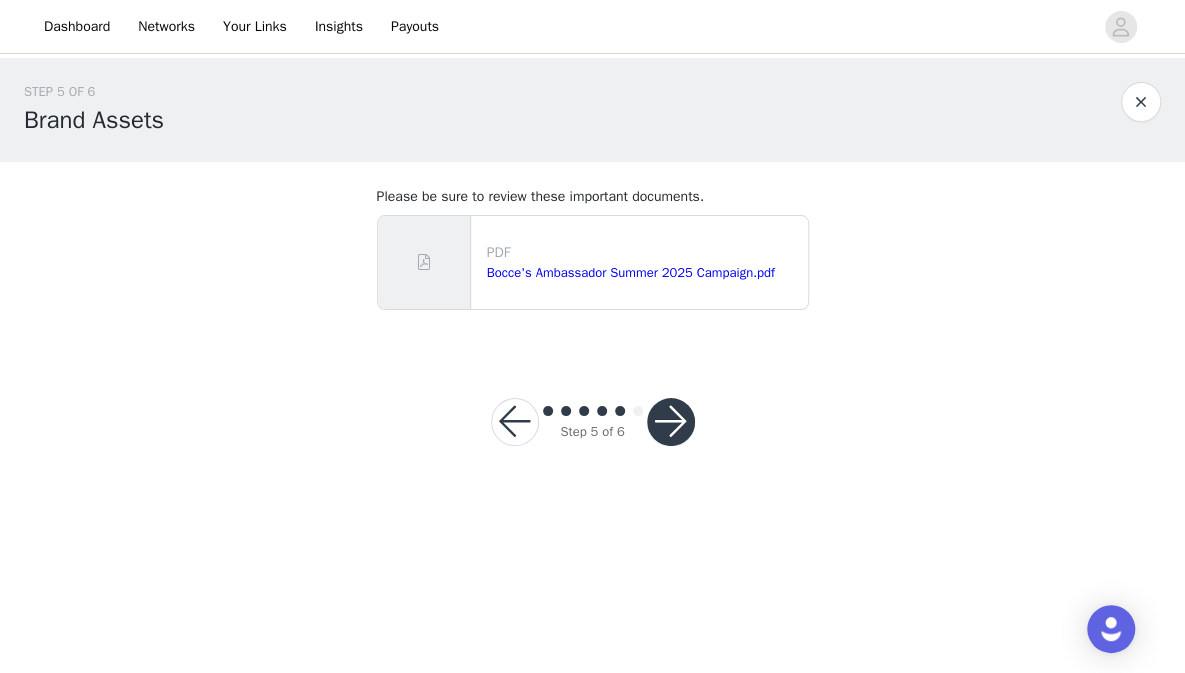 scroll, scrollTop: 0, scrollLeft: 0, axis: both 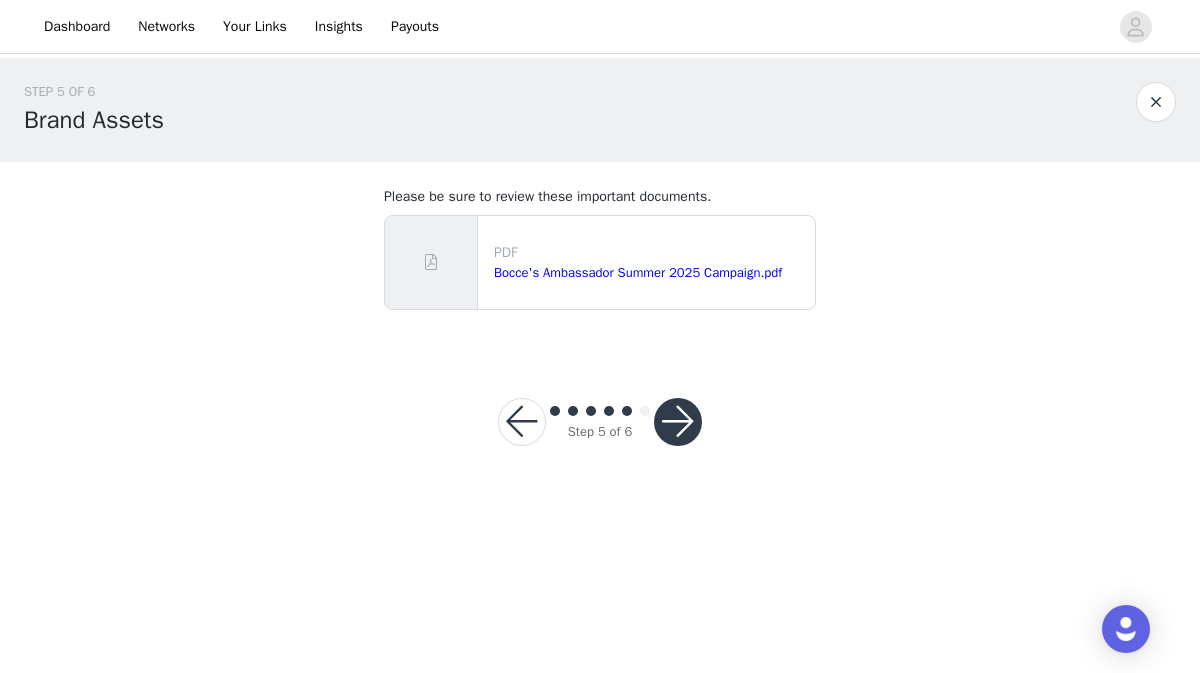 click at bounding box center [678, 422] 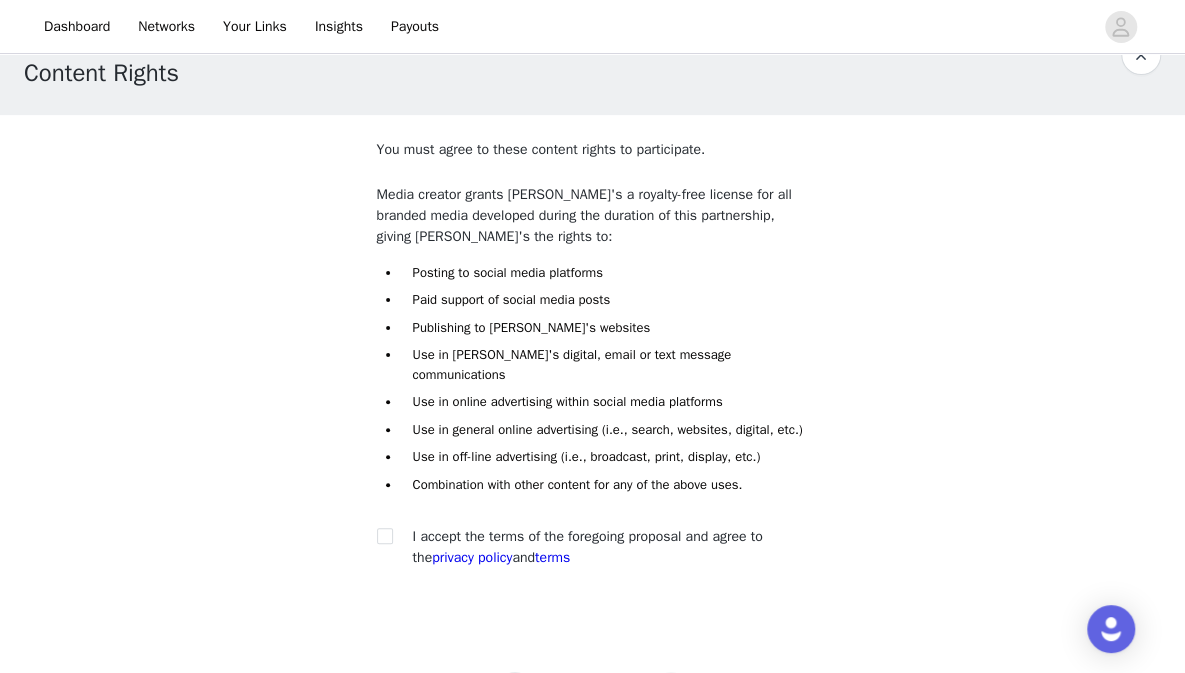 scroll, scrollTop: 48, scrollLeft: 0, axis: vertical 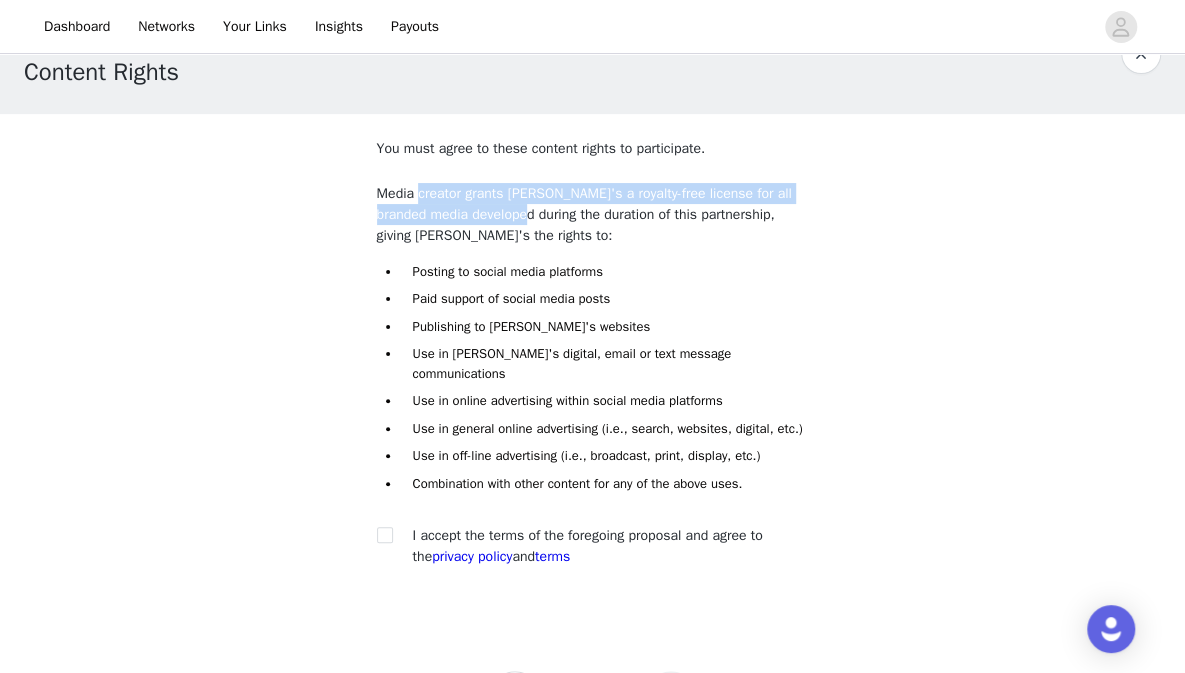 drag, startPoint x: 512, startPoint y: 208, endPoint x: 532, endPoint y: 214, distance: 20.880613 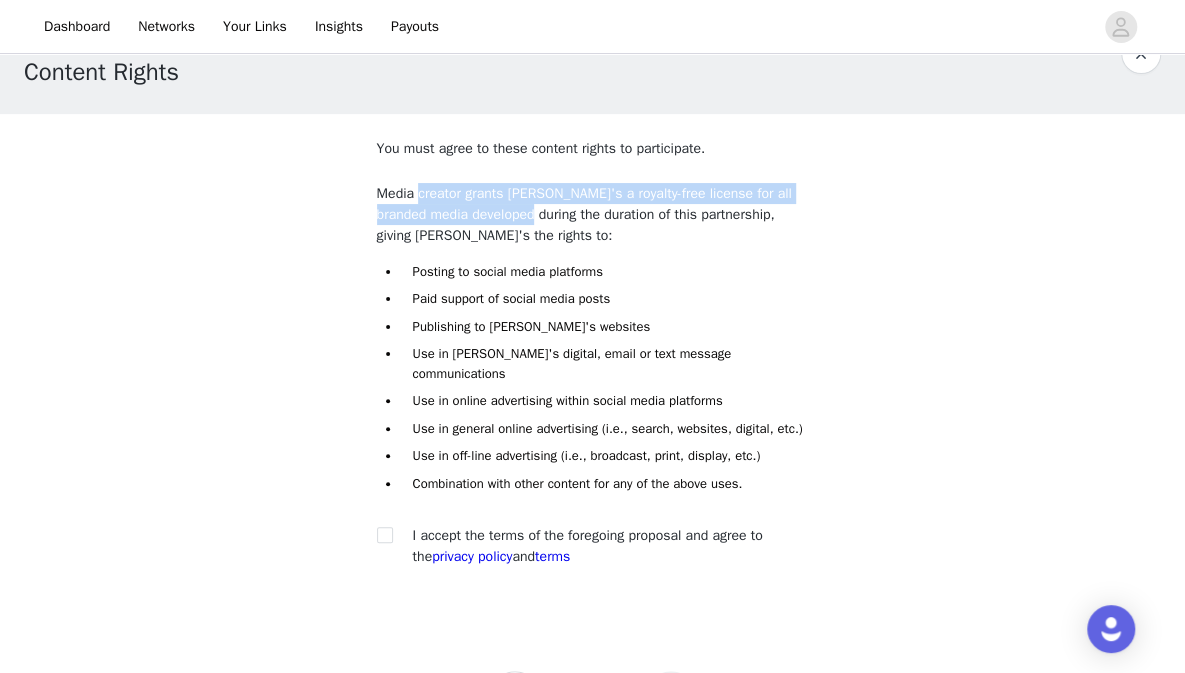 click on "Media creator grants Bocce's a royalty-free license for all branded media developed during the duration of this partnership, giving Bocce's the rights to:" at bounding box center (593, 214) 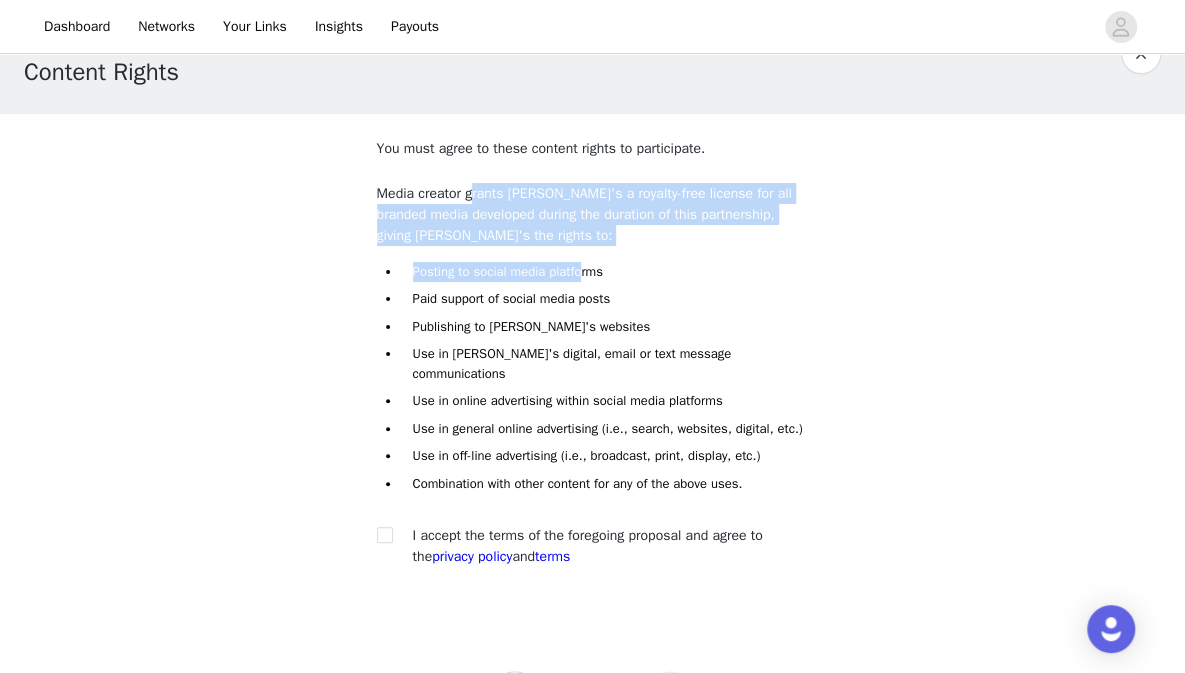 drag, startPoint x: 474, startPoint y: 185, endPoint x: 584, endPoint y: 283, distance: 147.32277 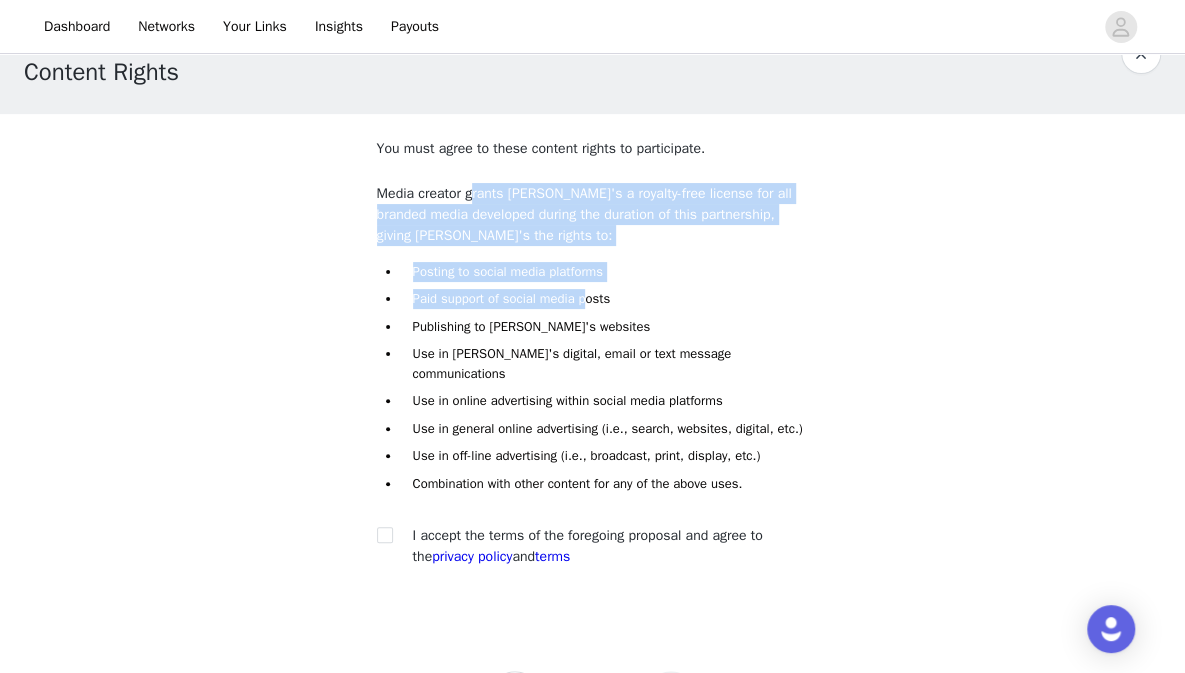 click on "Posting to social media platforms Paid support of social media posts Publishing to Bocce's's websites Use in Bocce's's digital, email or text message communications Use in online advertising within social media platforms Use in general online advertising (i.e., search, websites, digital, etc.) Use in off-line advertising (i.e., broadcast, print, display, etc.) Combination with other content for any of the above uses." at bounding box center [605, 378] 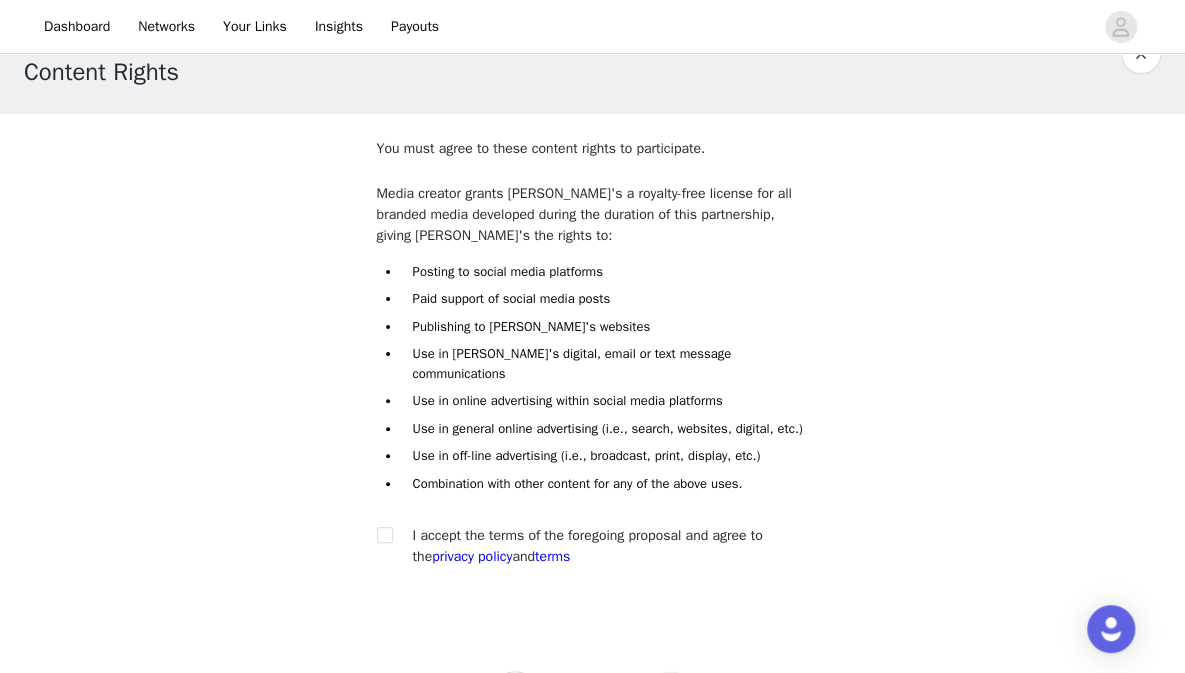 scroll, scrollTop: 122, scrollLeft: 0, axis: vertical 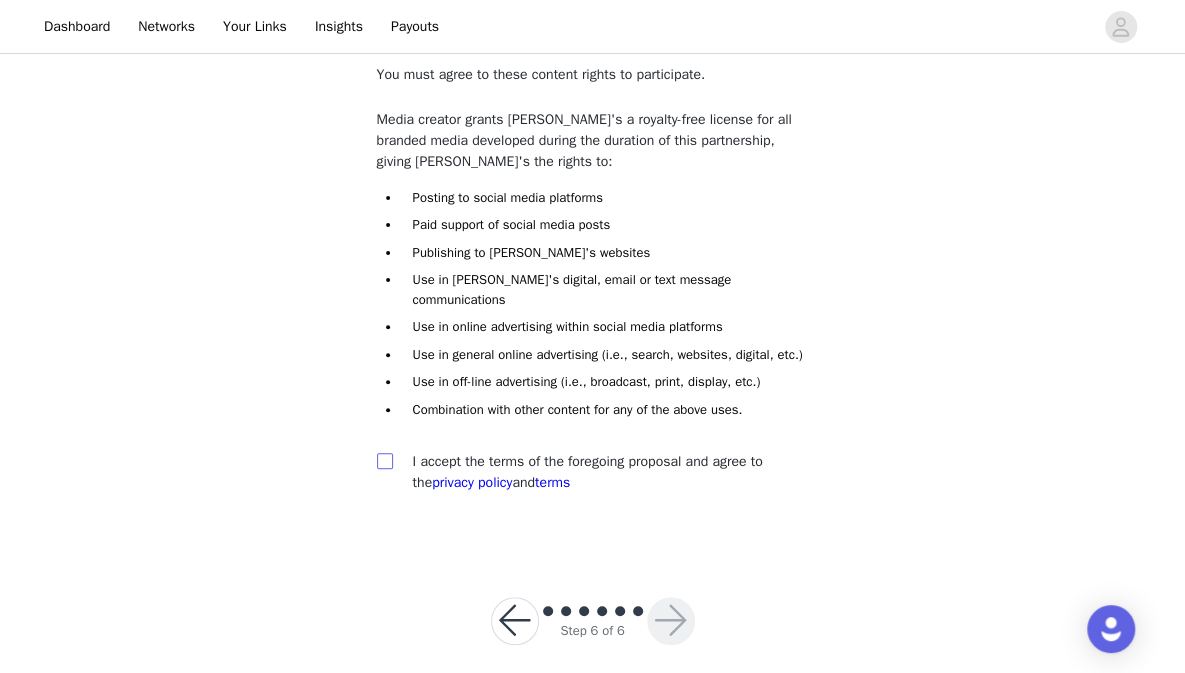 click at bounding box center (384, 460) 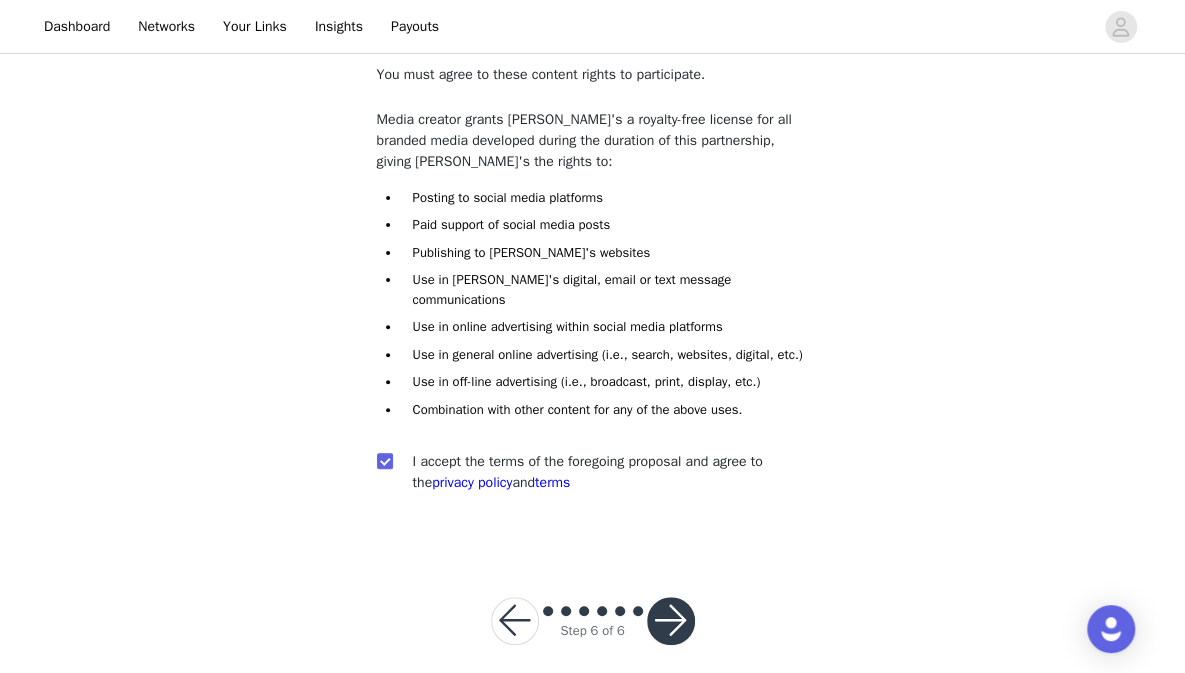 click at bounding box center [671, 621] 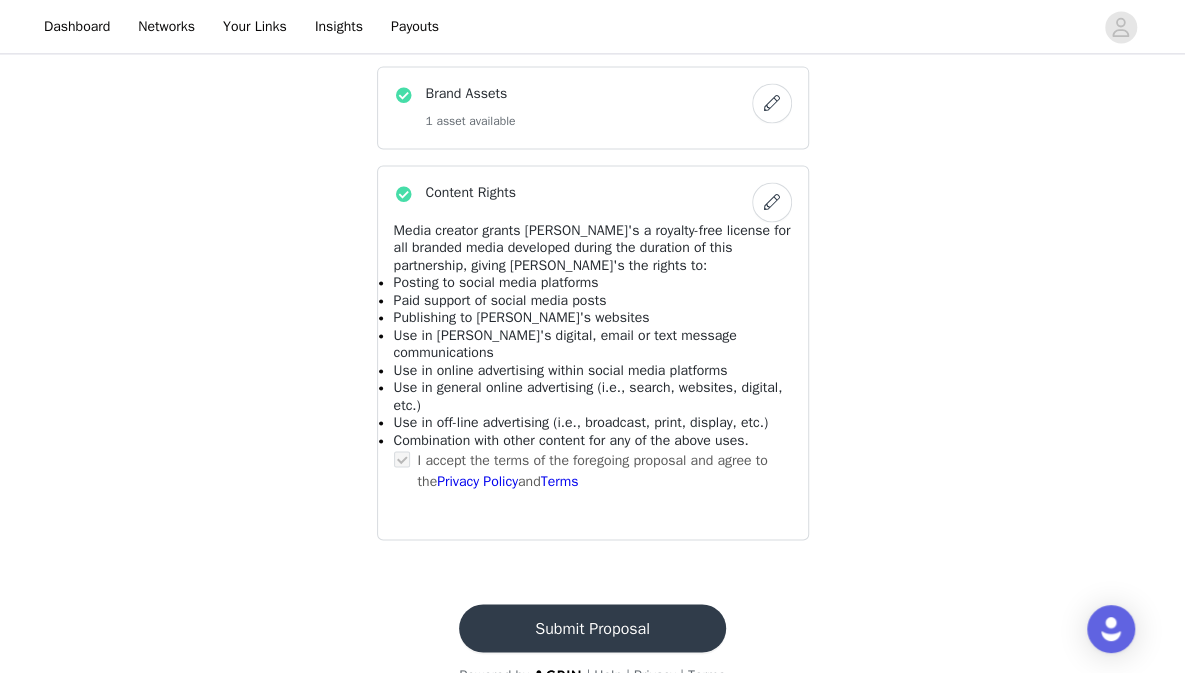 scroll, scrollTop: 1341, scrollLeft: 0, axis: vertical 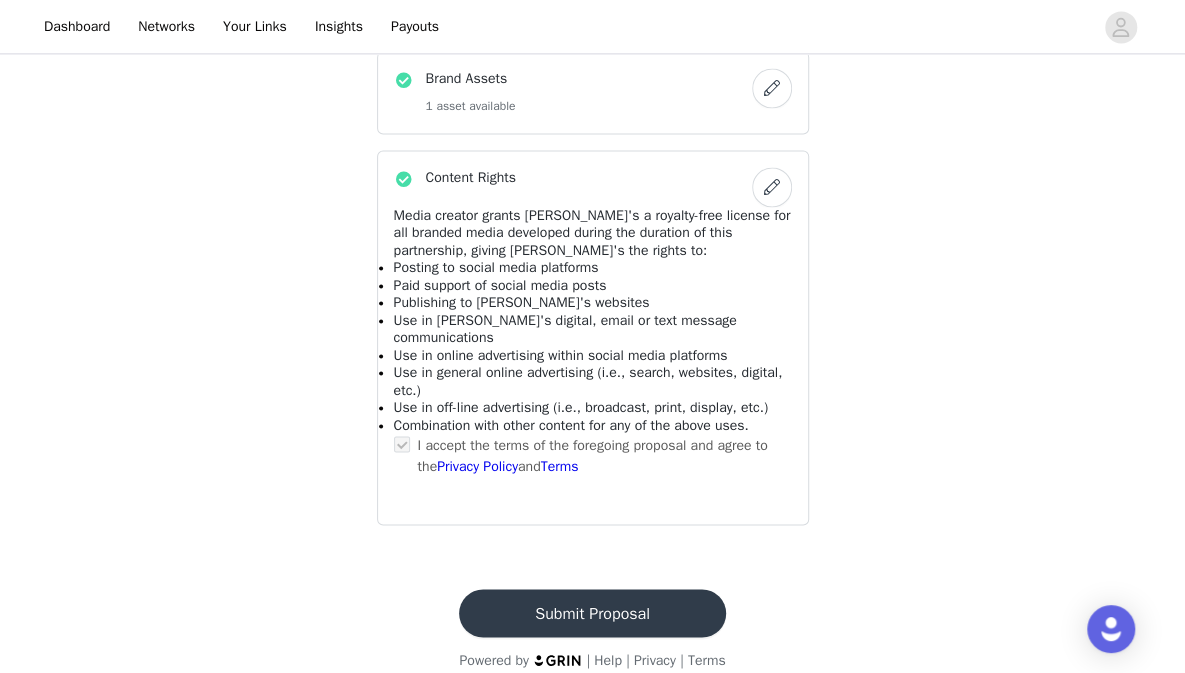 click on "Submit Proposal" at bounding box center [592, 613] 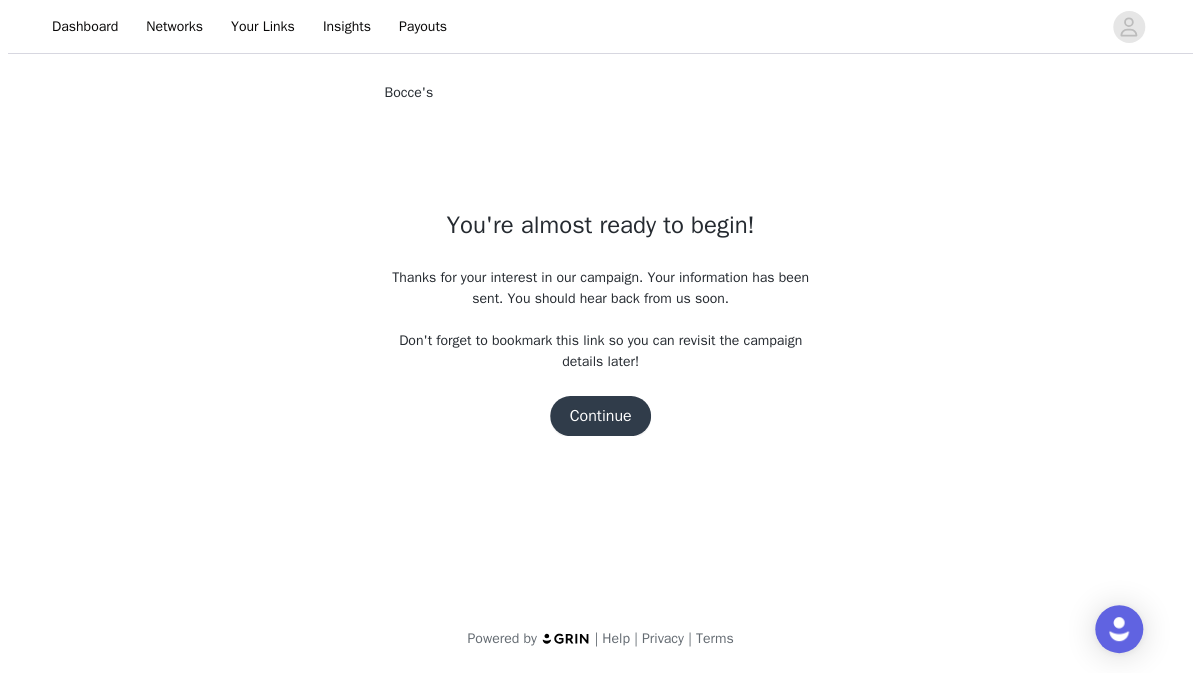 scroll, scrollTop: 0, scrollLeft: 0, axis: both 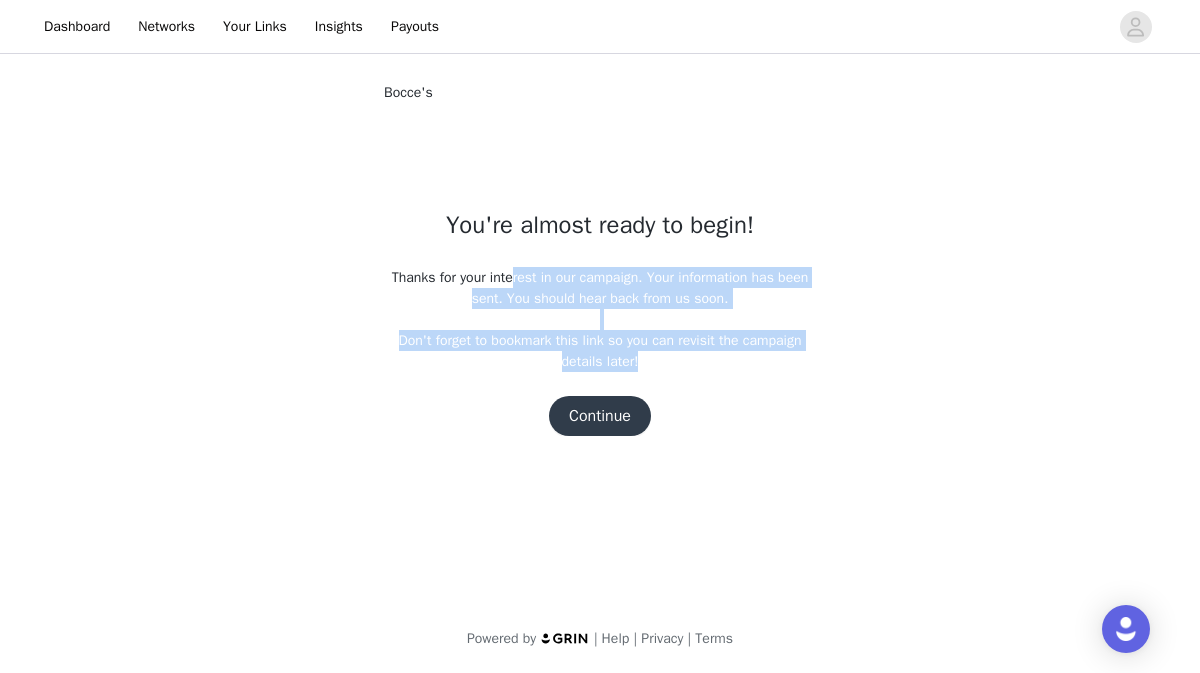 drag, startPoint x: 511, startPoint y: 281, endPoint x: 708, endPoint y: 369, distance: 215.76144 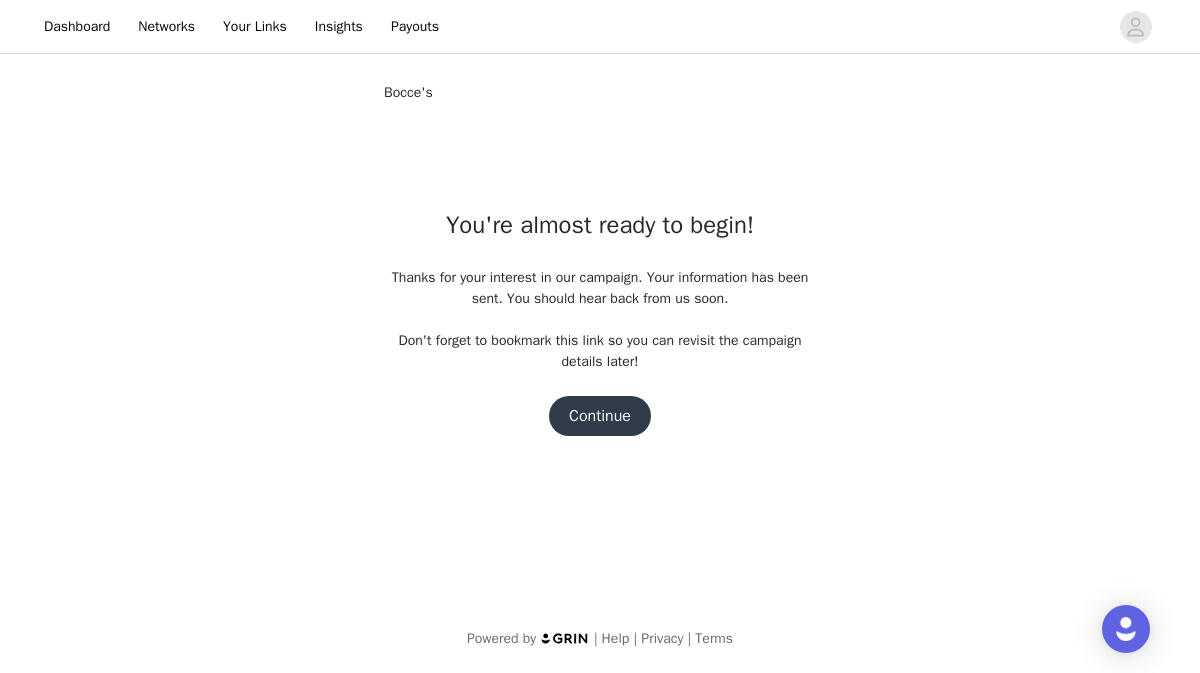 click on "Continue" at bounding box center (600, 416) 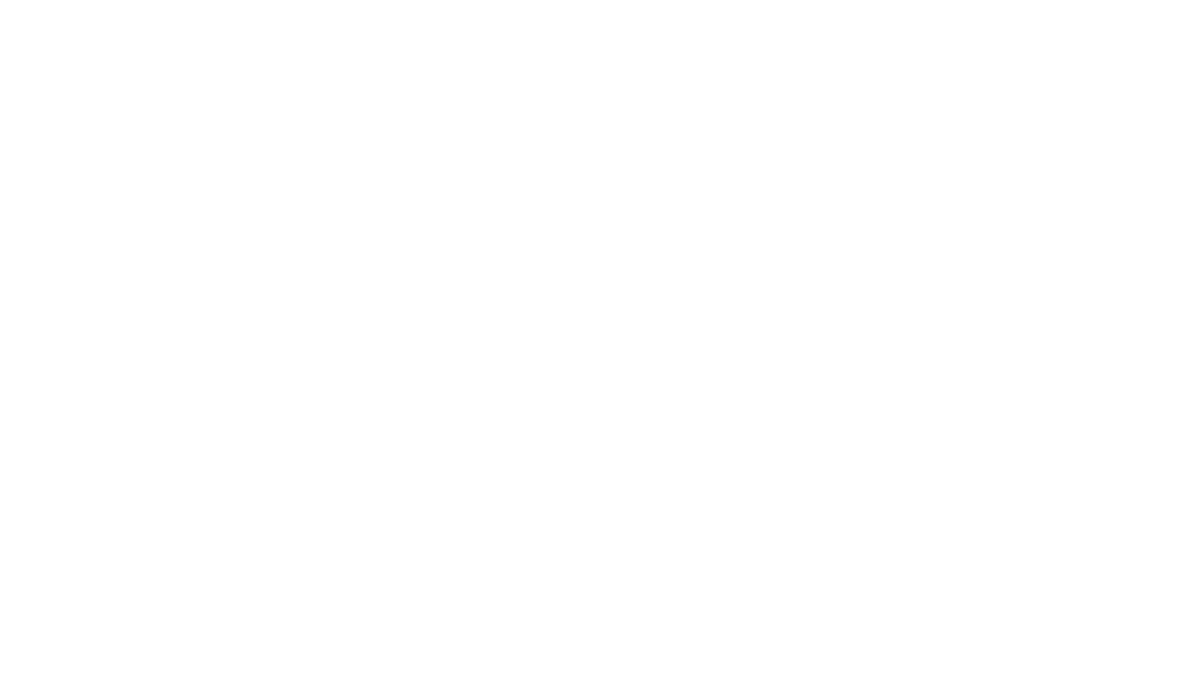 scroll, scrollTop: 0, scrollLeft: 0, axis: both 